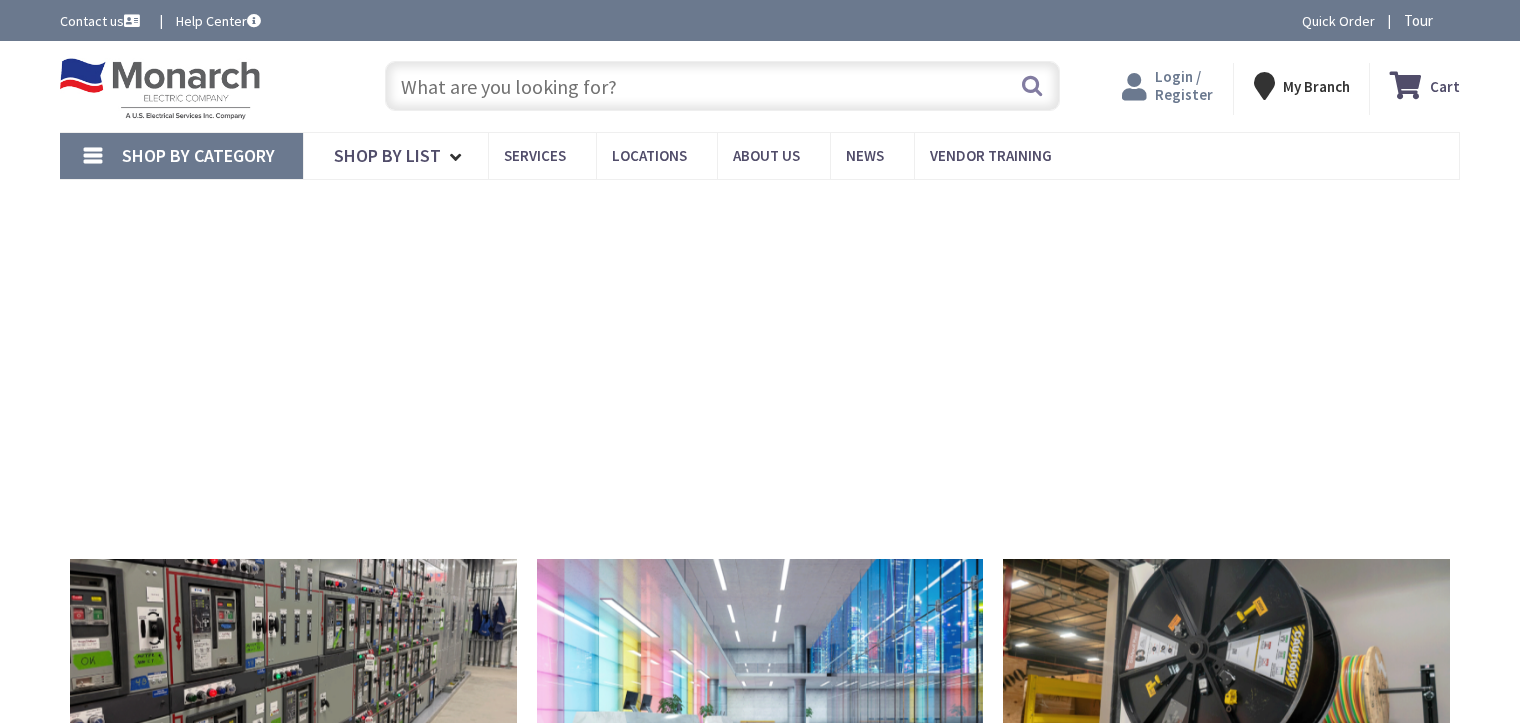 scroll, scrollTop: 0, scrollLeft: 0, axis: both 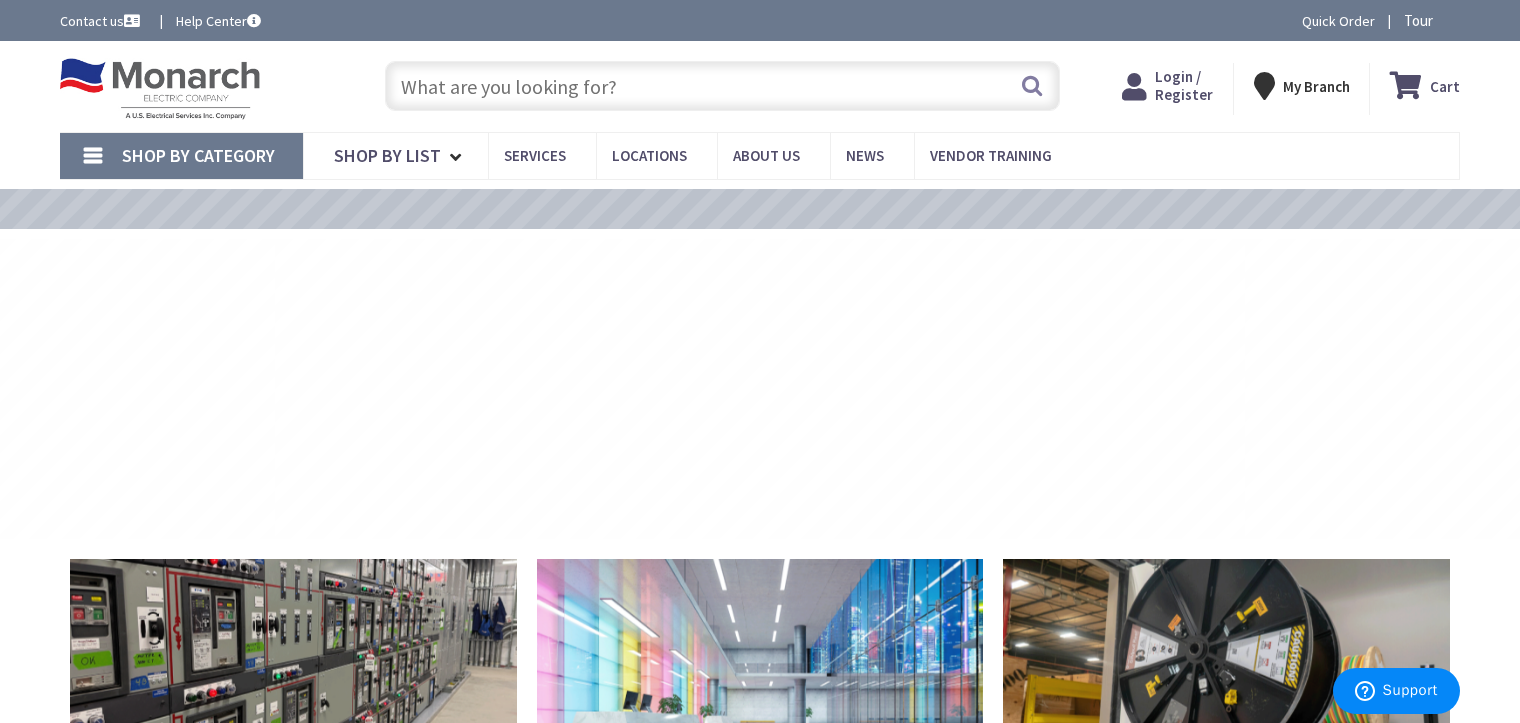 click on "Login / Register" at bounding box center [1184, 85] 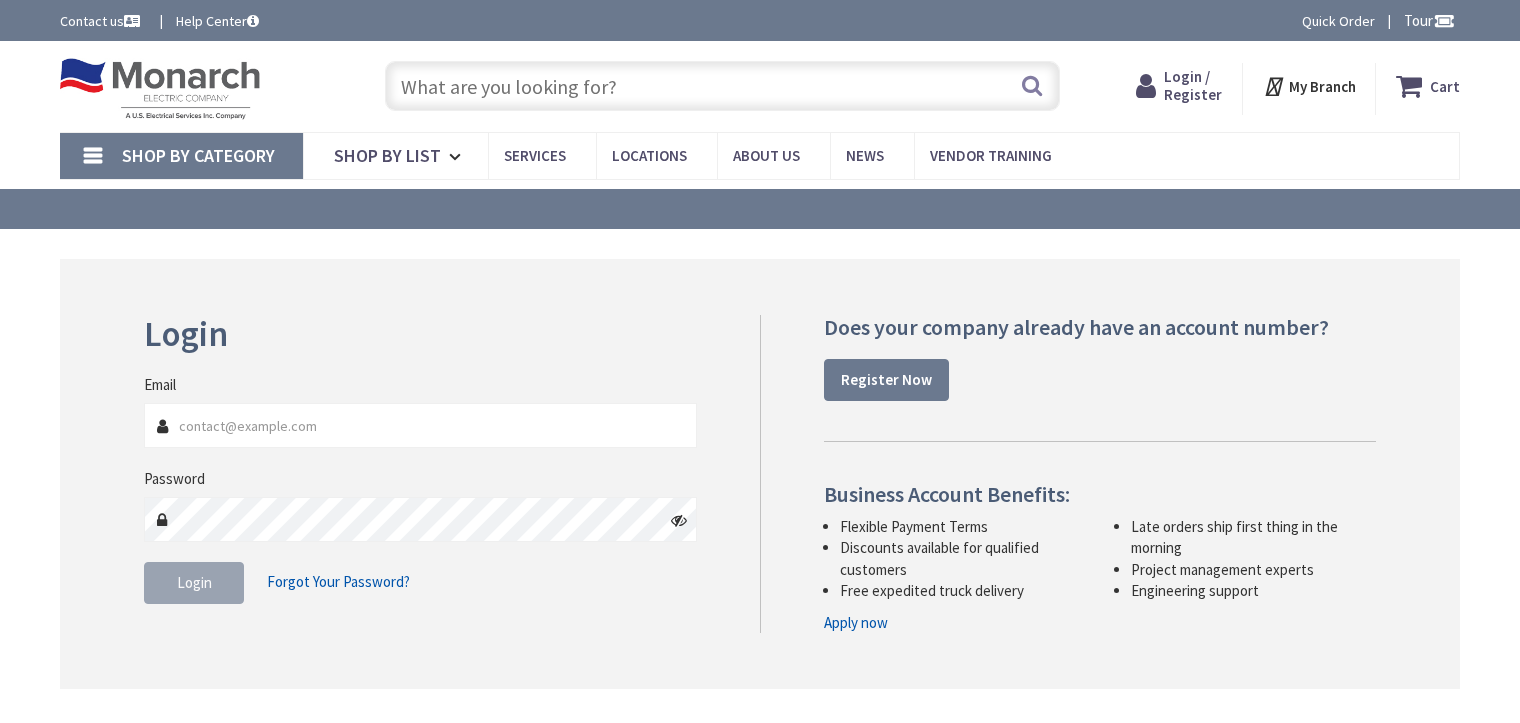 scroll, scrollTop: 0, scrollLeft: 0, axis: both 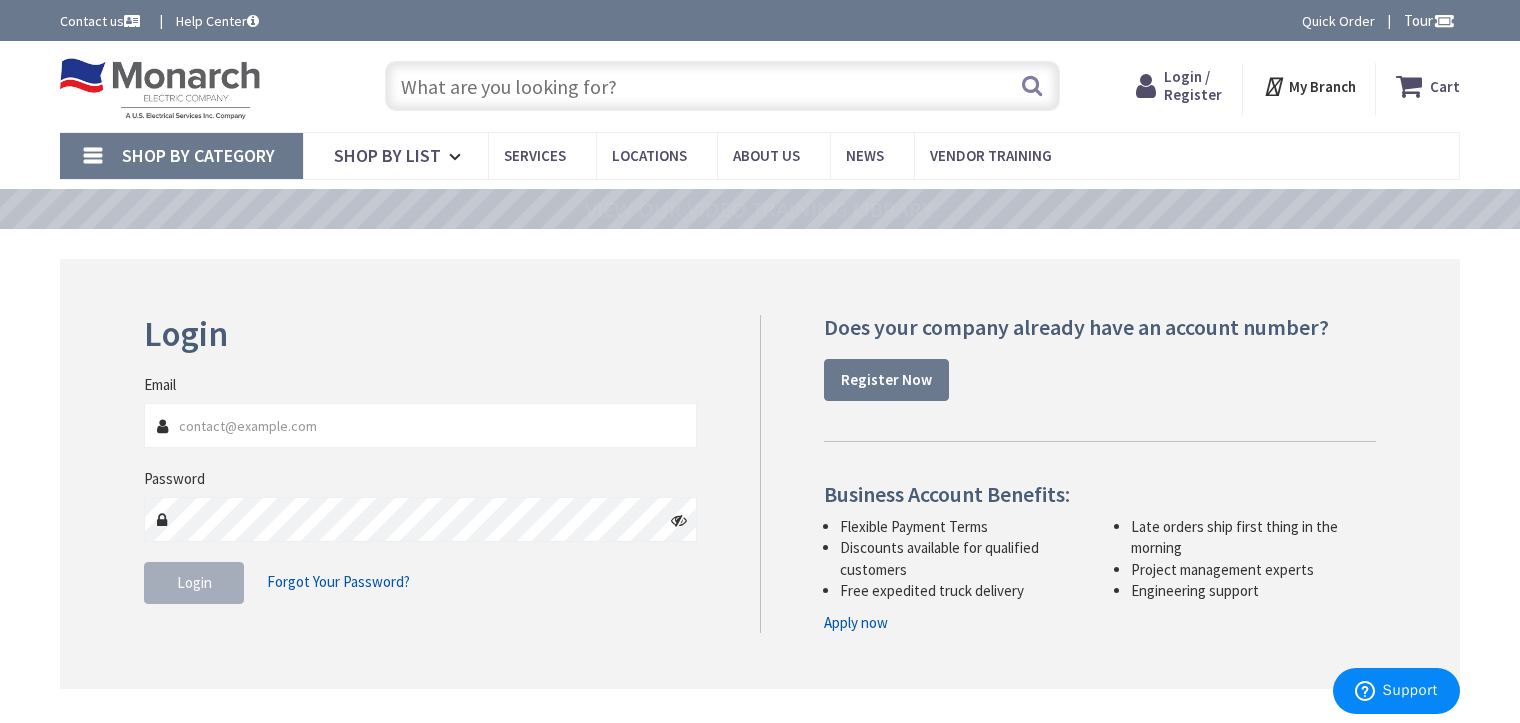 type on "purchasing@[DOMAIN].com" 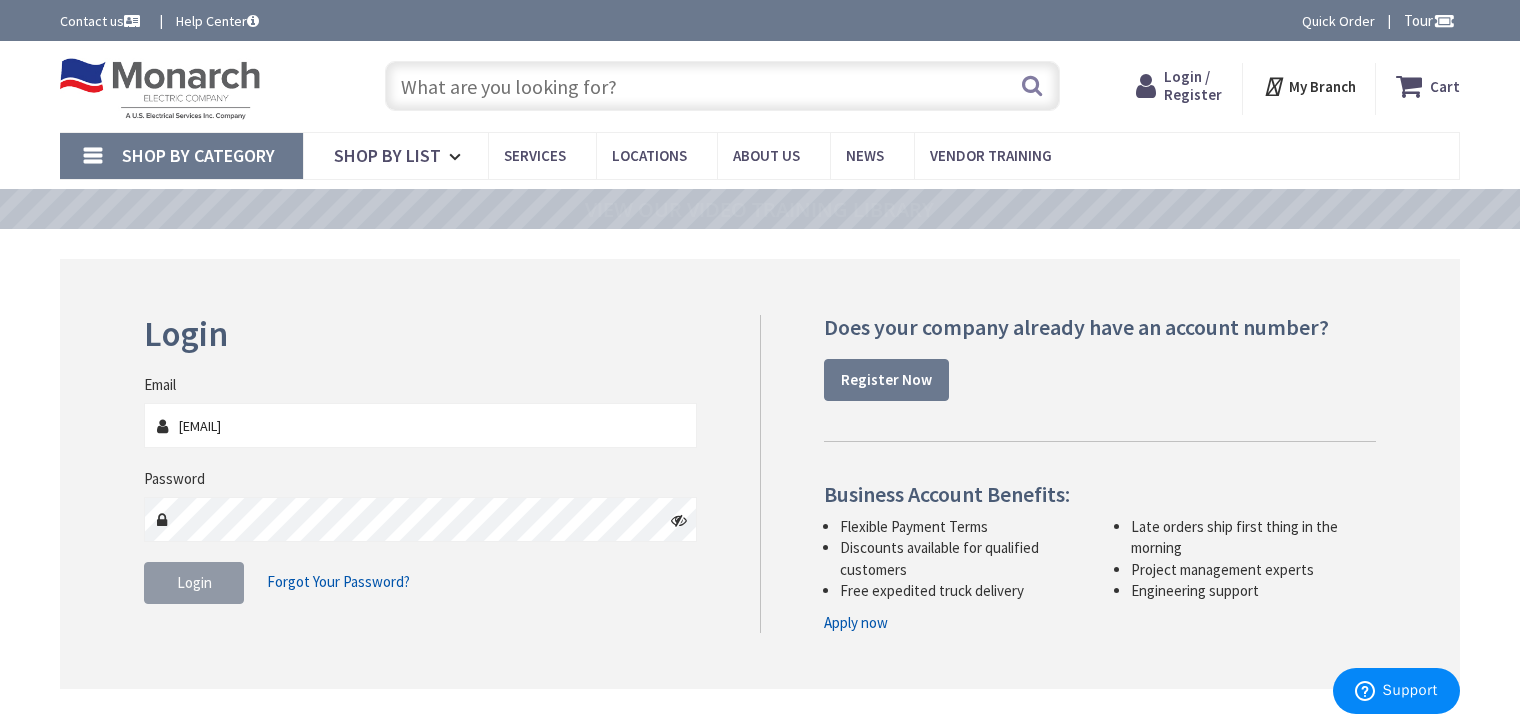 click on "Login" at bounding box center [194, 583] 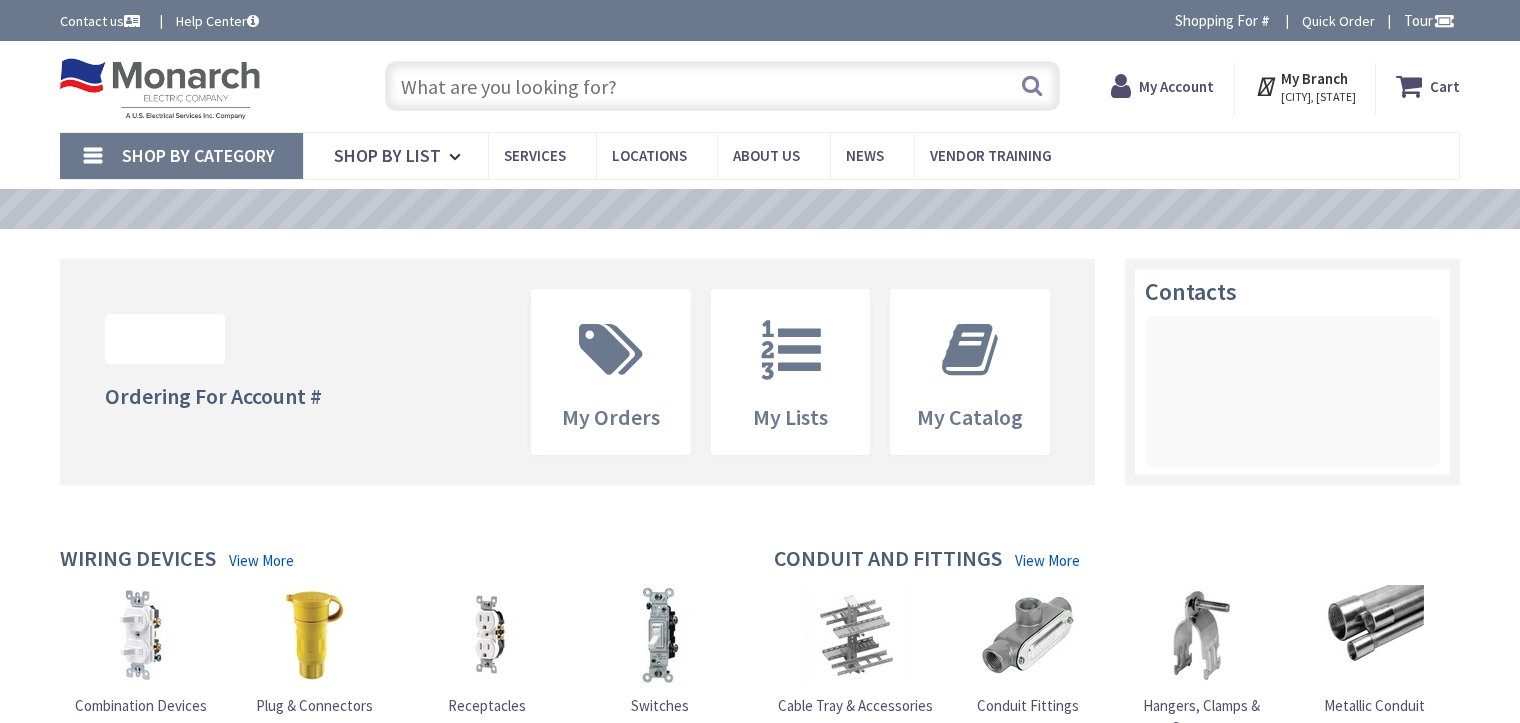 scroll, scrollTop: 0, scrollLeft: 0, axis: both 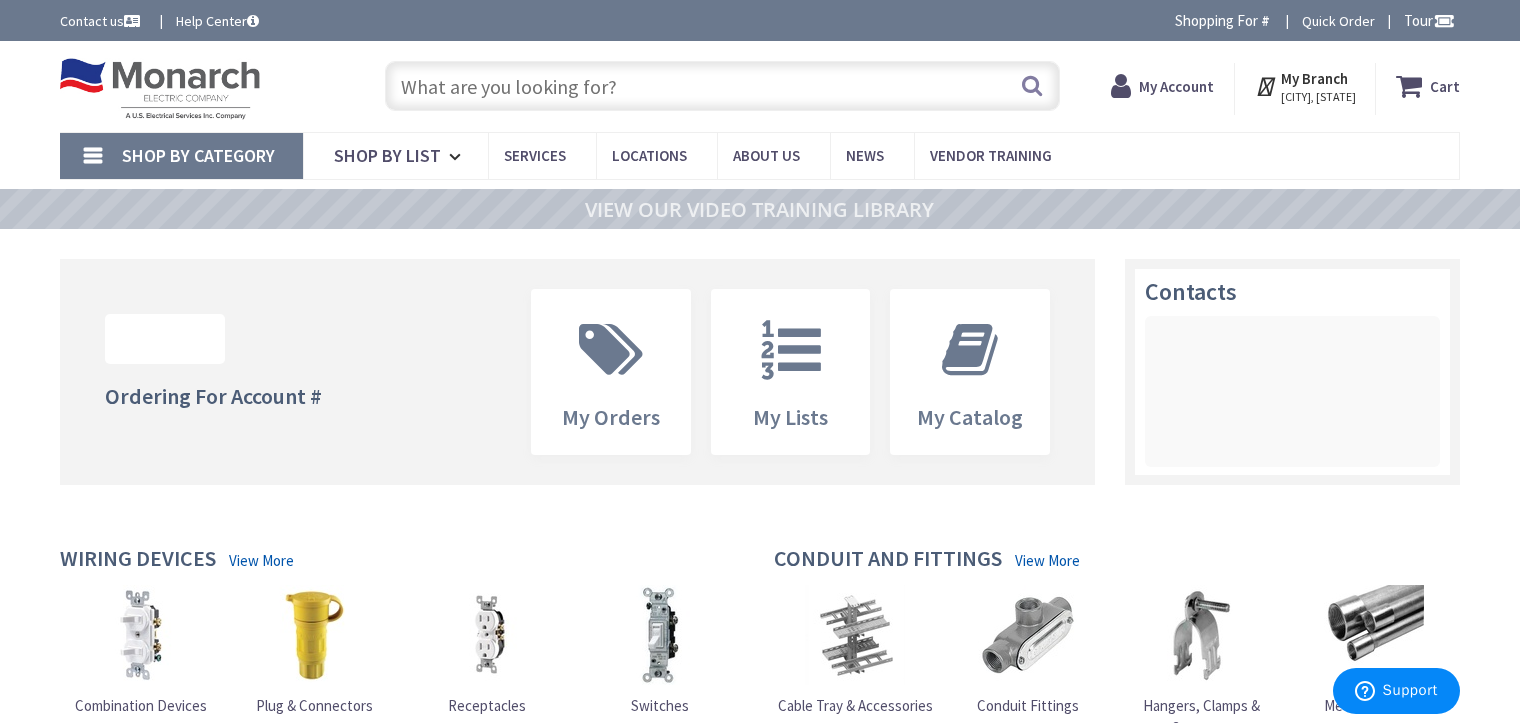 click at bounding box center [722, 86] 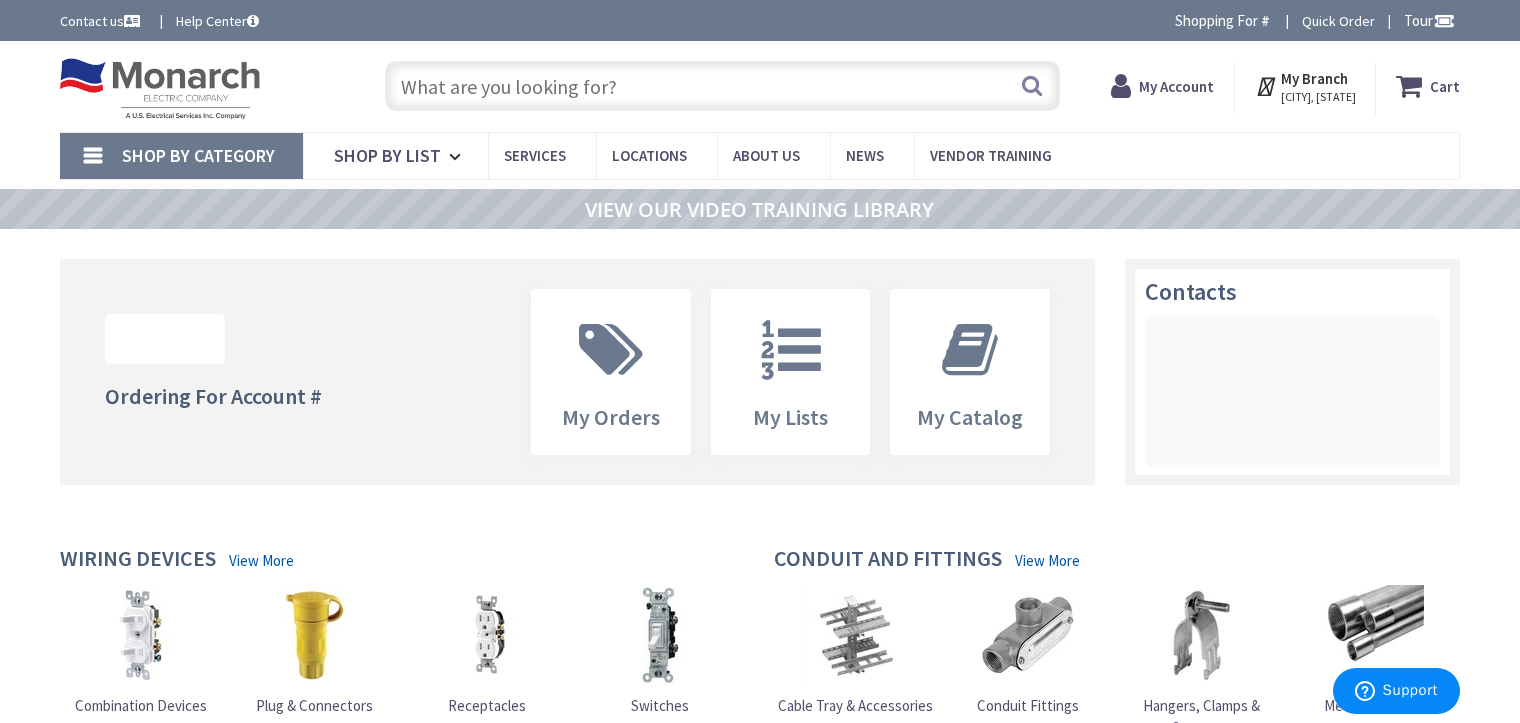 paste on "V5748" 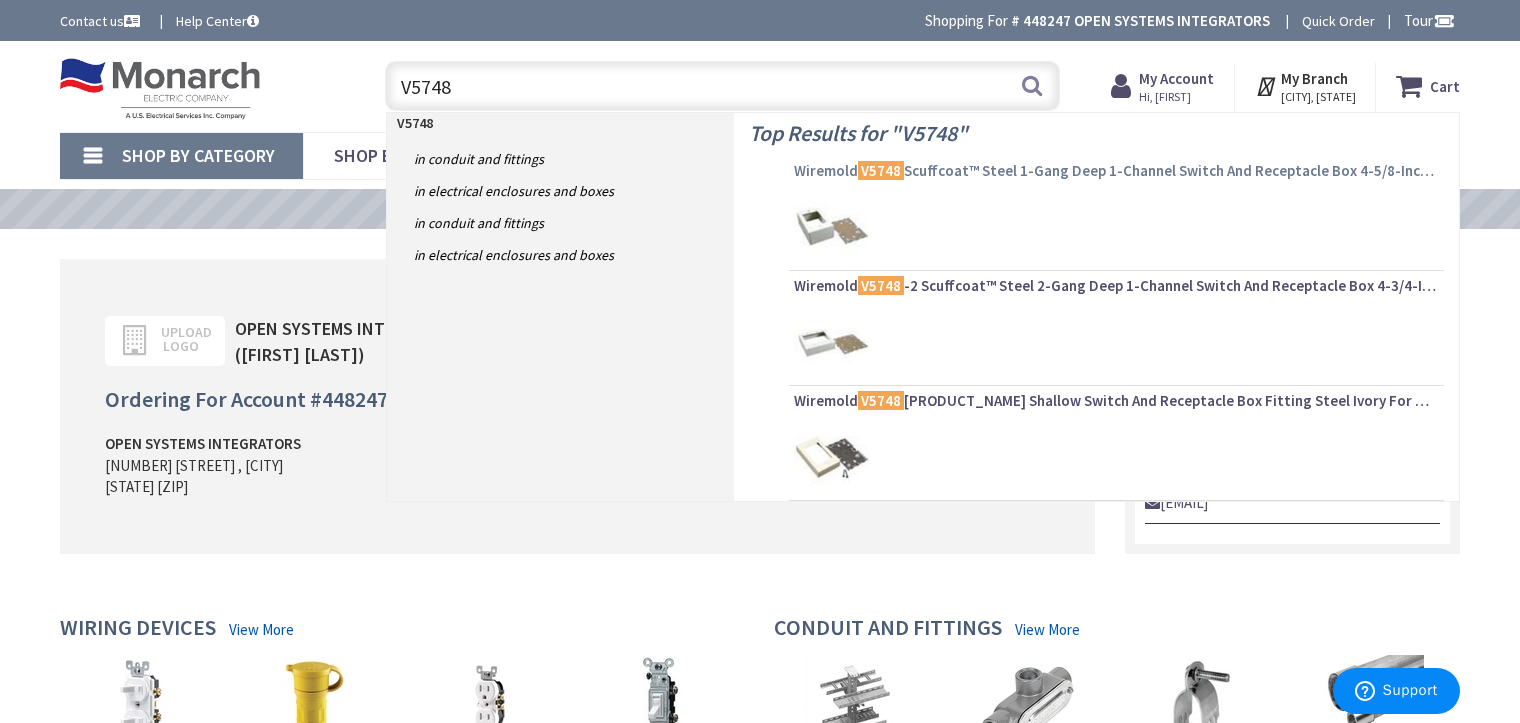type on "V5748" 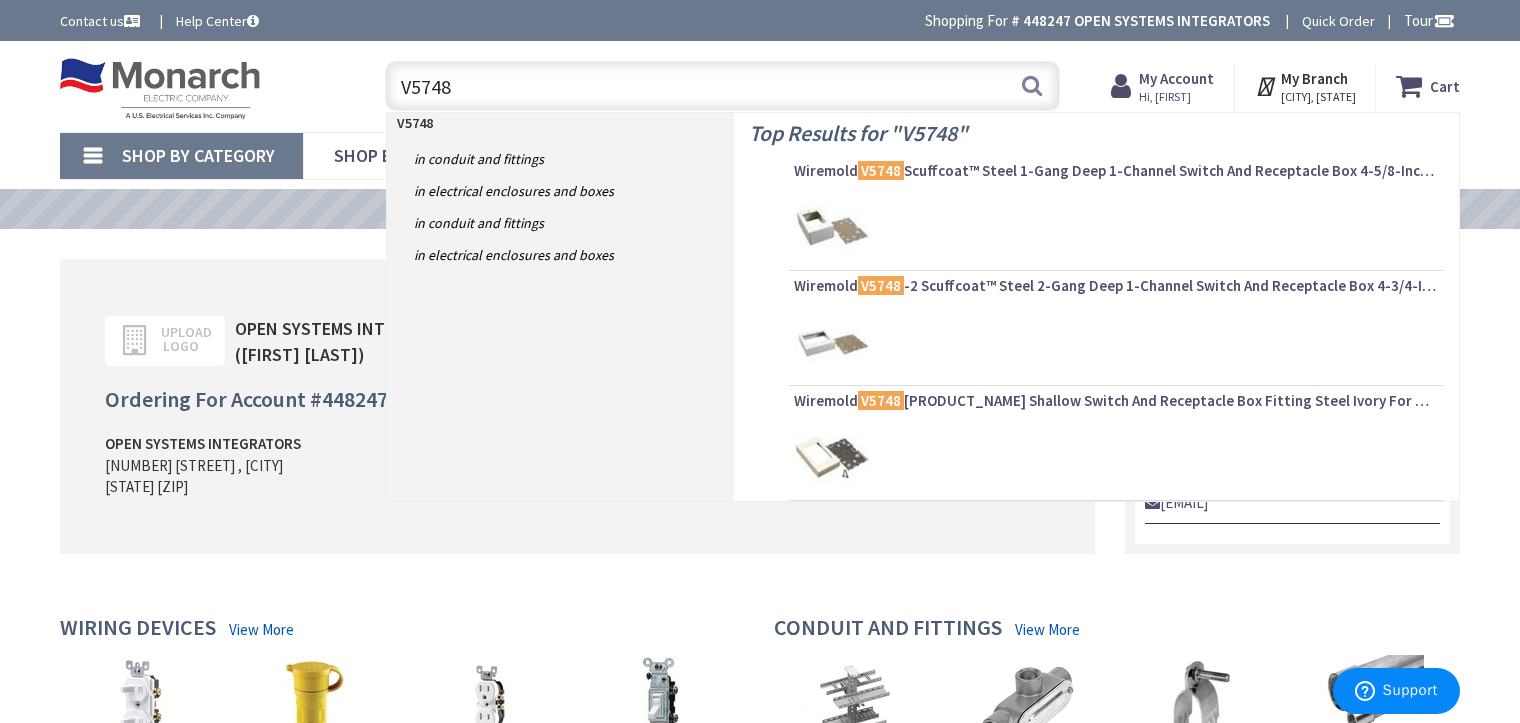click on "Wiremold  V5748  Scuffcoat™ Steel 1-Gang Deep 1-Channel Switch And Receptacle Box 4-5/8-Inch x 2-7/8-Inch x 1-3/4-Inch" at bounding box center [1116, 171] 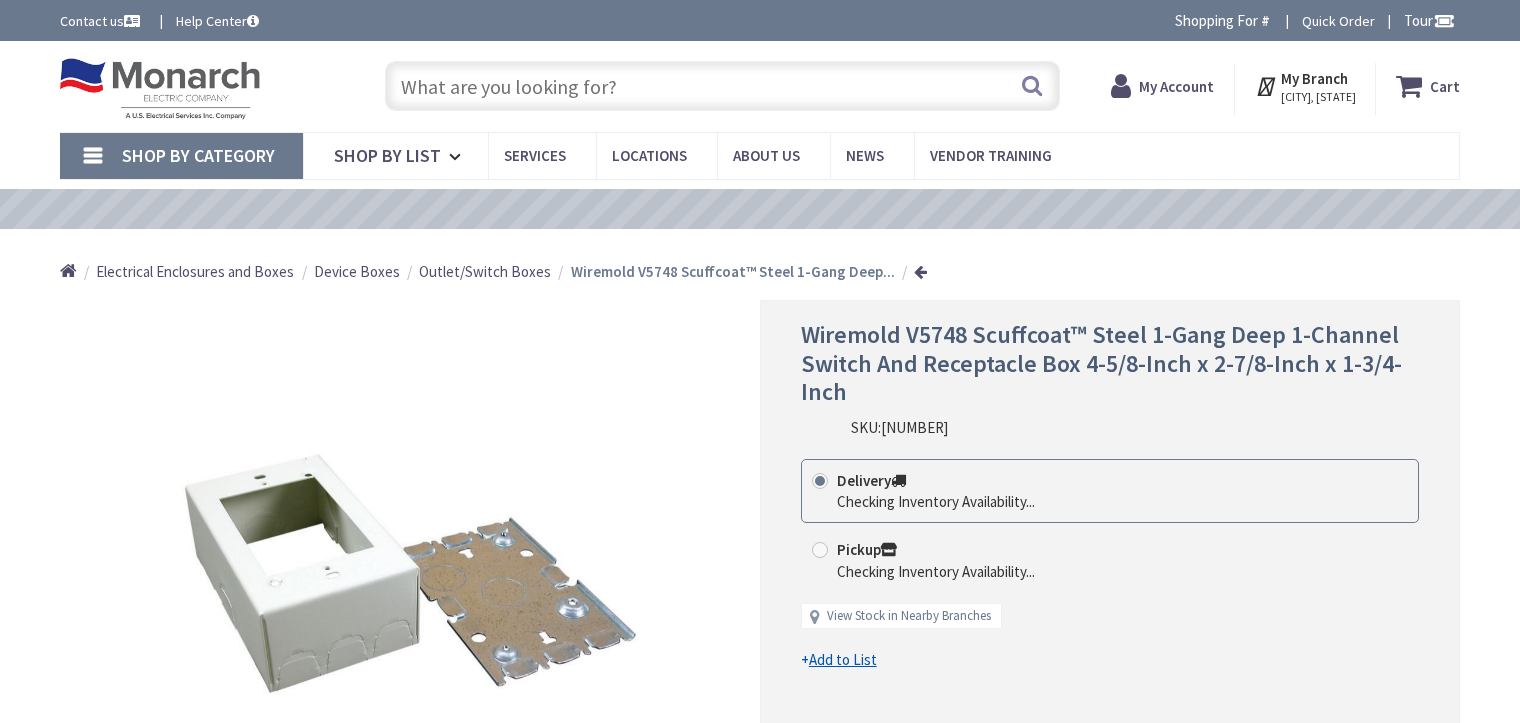 scroll, scrollTop: 0, scrollLeft: 0, axis: both 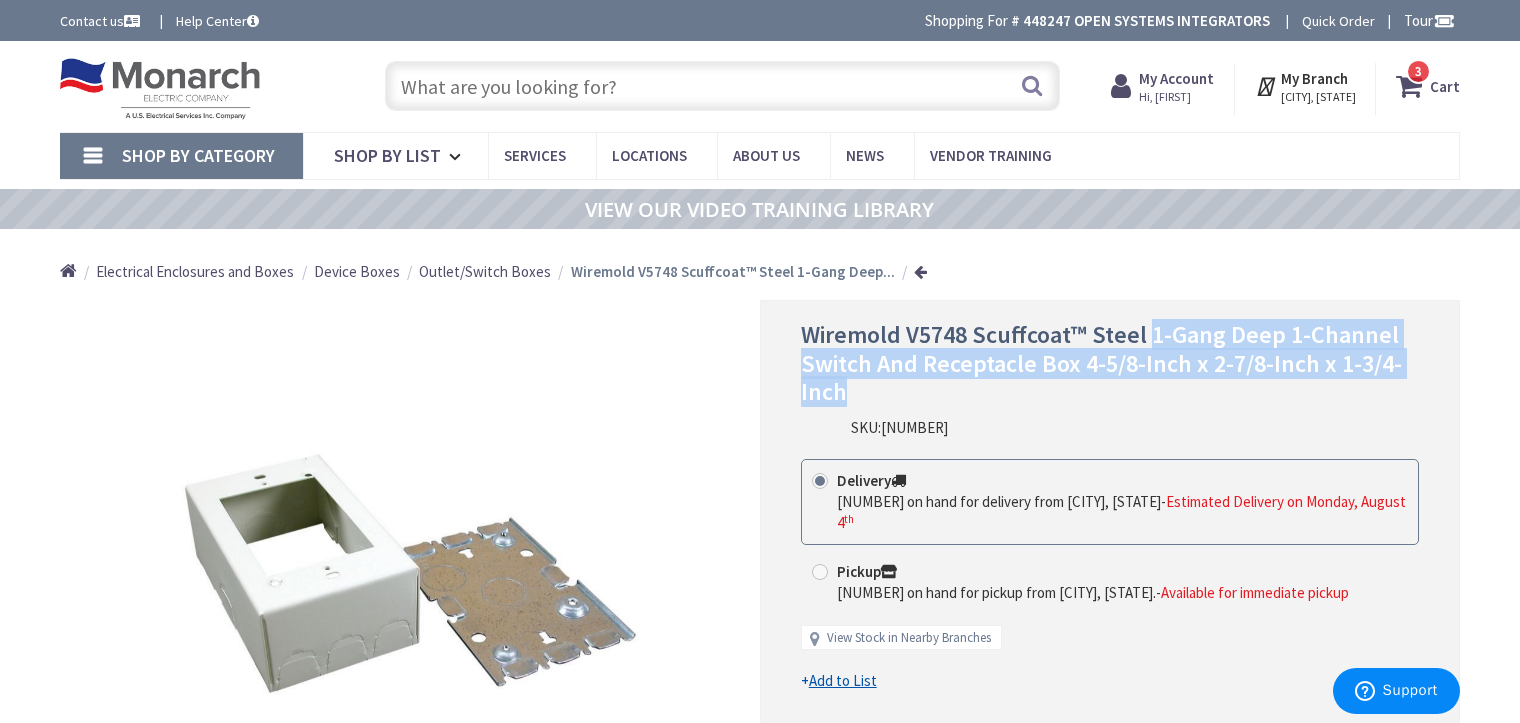 drag, startPoint x: 1151, startPoint y: 333, endPoint x: 1224, endPoint y: 381, distance: 87.36704 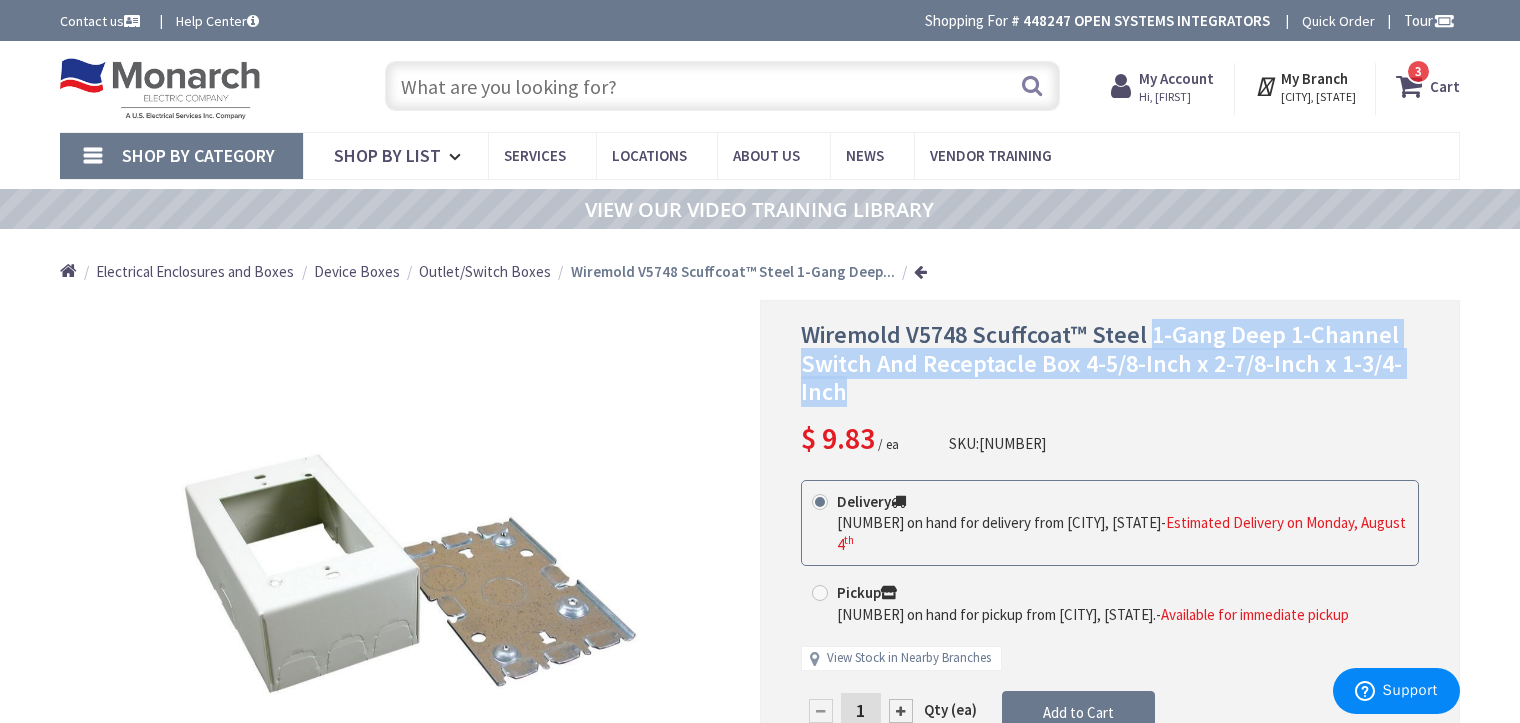 click at bounding box center (722, 86) 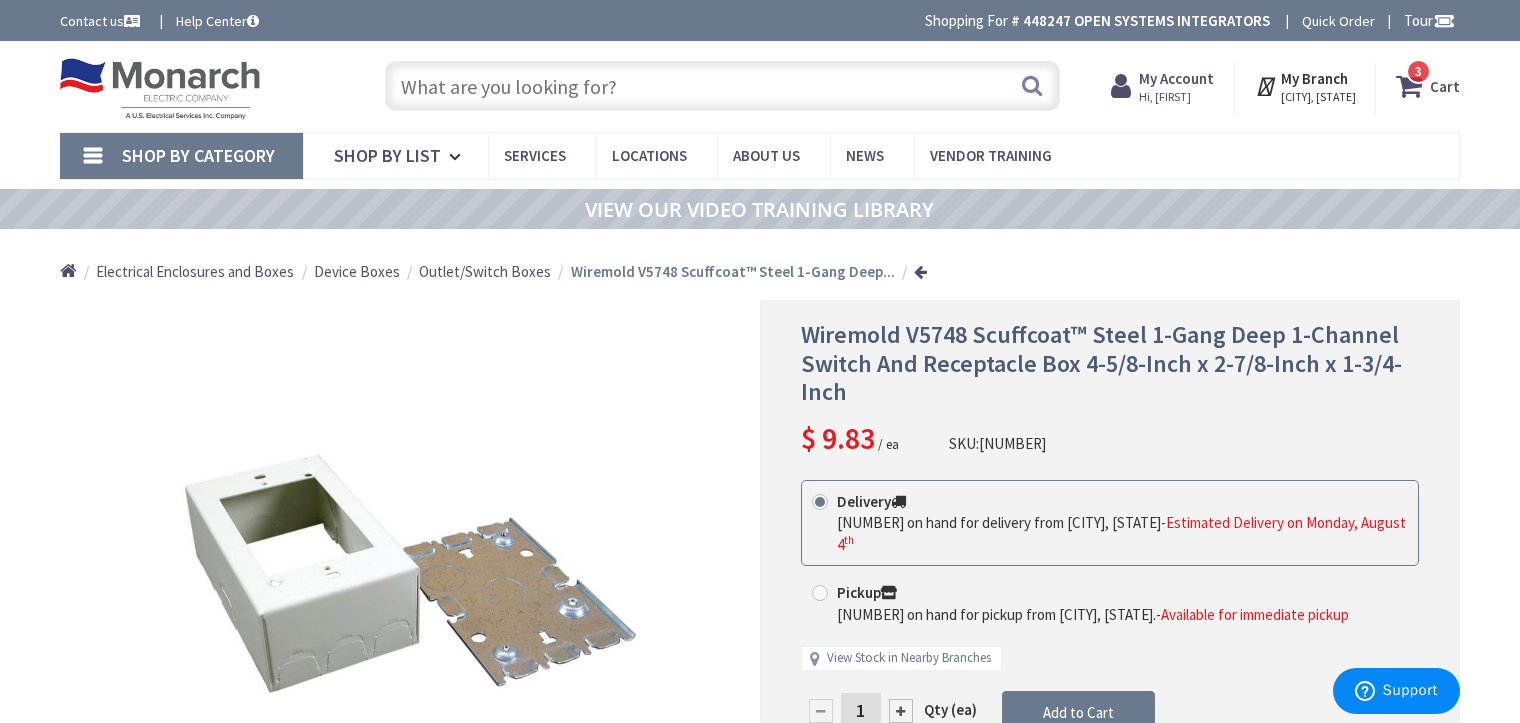 paste on "V700" 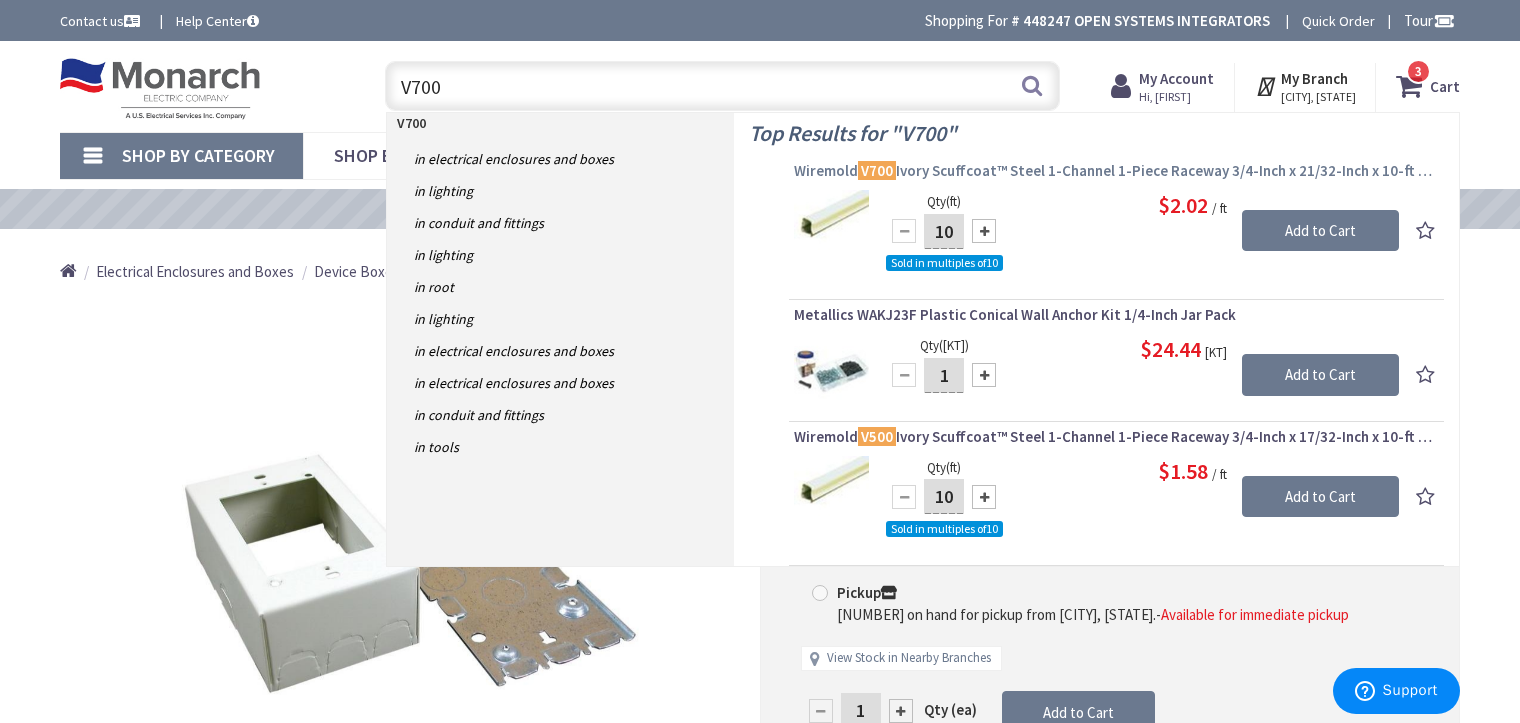 type on "V700" 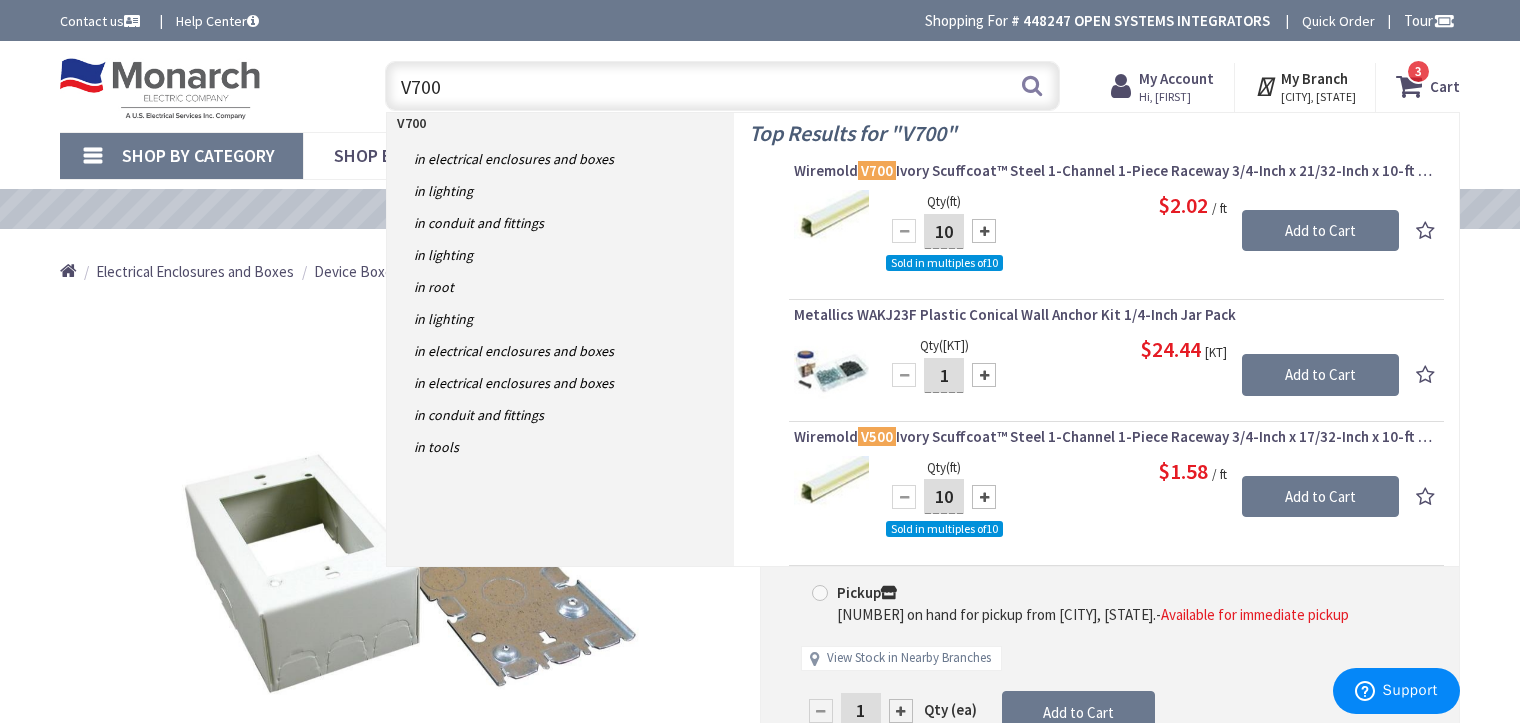 click on "Wiremold  V700  Ivory Scuffcoat™ Steel 1-Channel 1-Piece Raceway 3/4-Inch x 21/32-Inch x 10-ft 700® Series" at bounding box center (1116, 171) 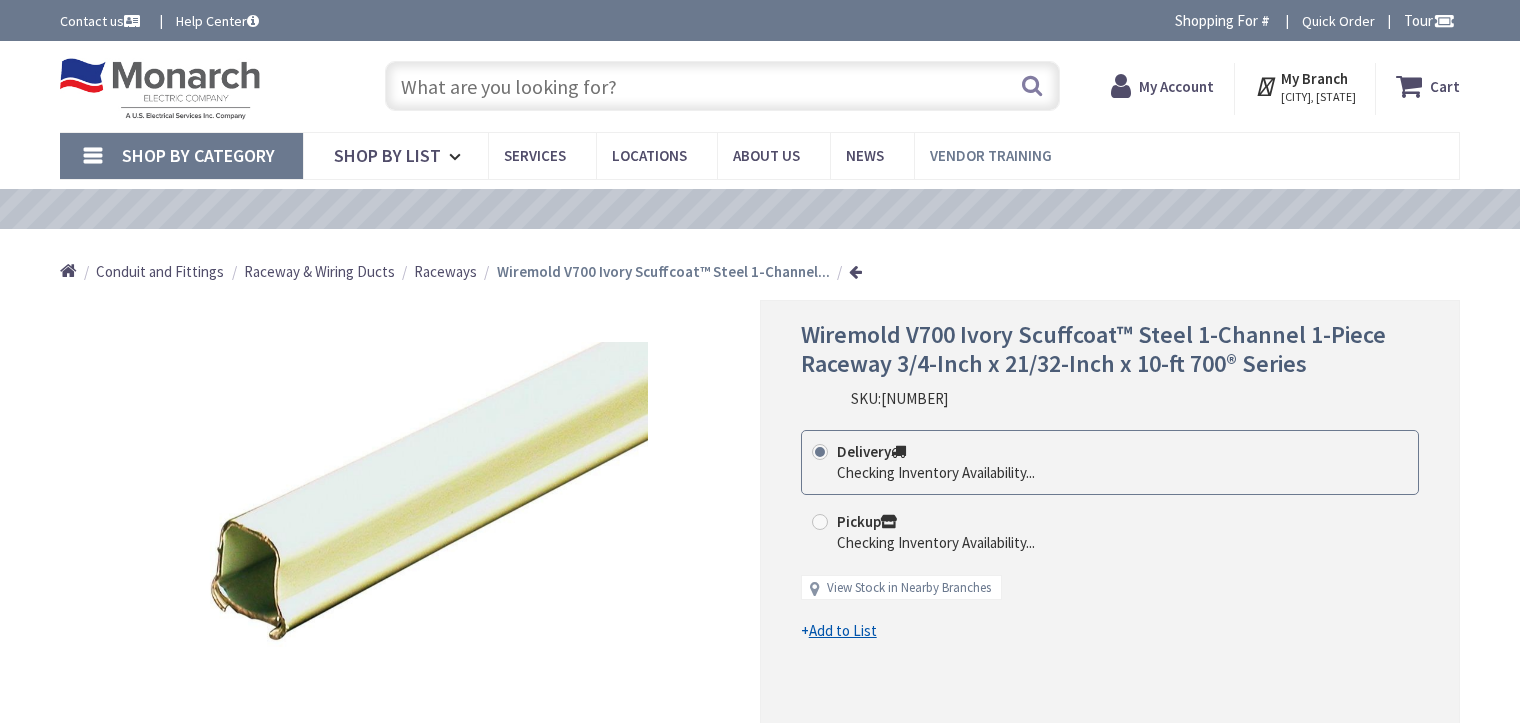scroll, scrollTop: 0, scrollLeft: 0, axis: both 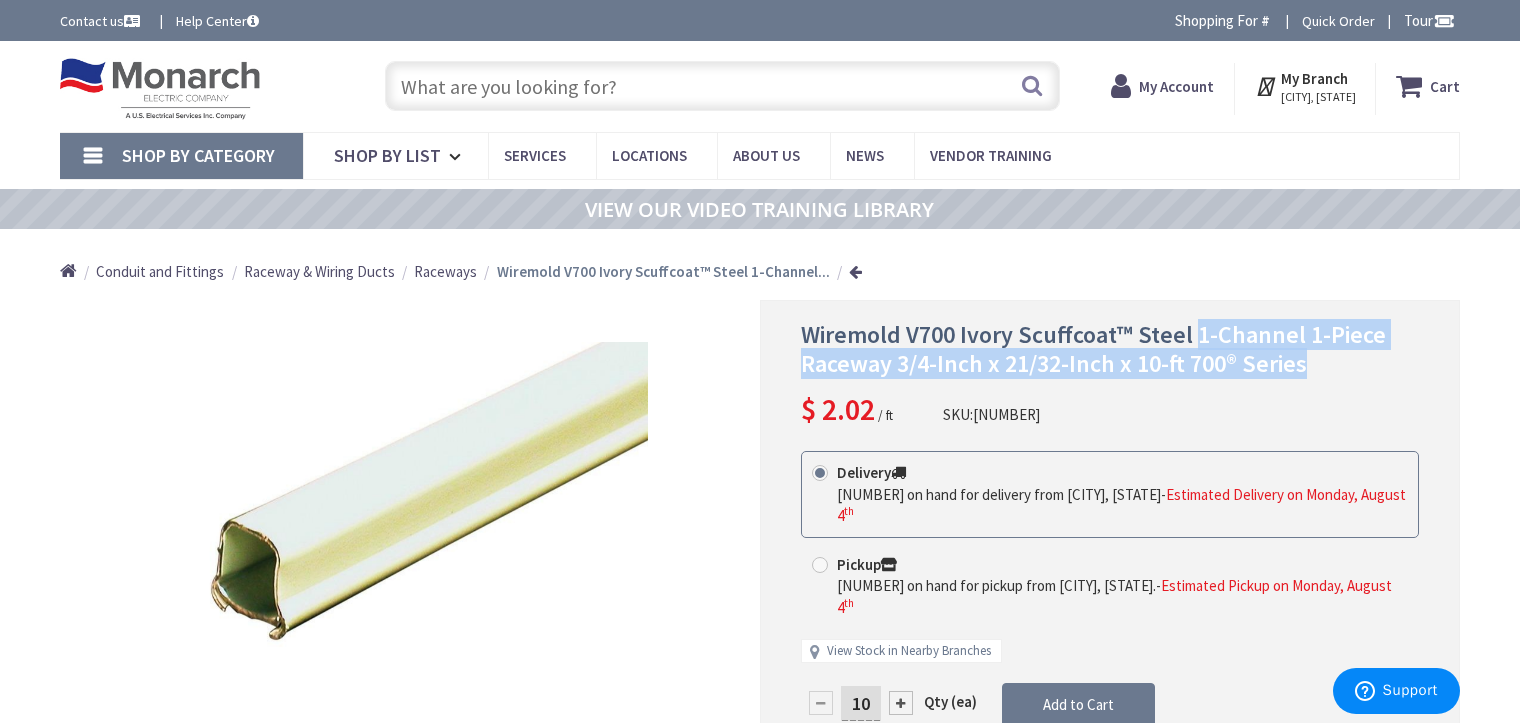 drag, startPoint x: 1192, startPoint y: 331, endPoint x: 1331, endPoint y: 351, distance: 140.43147 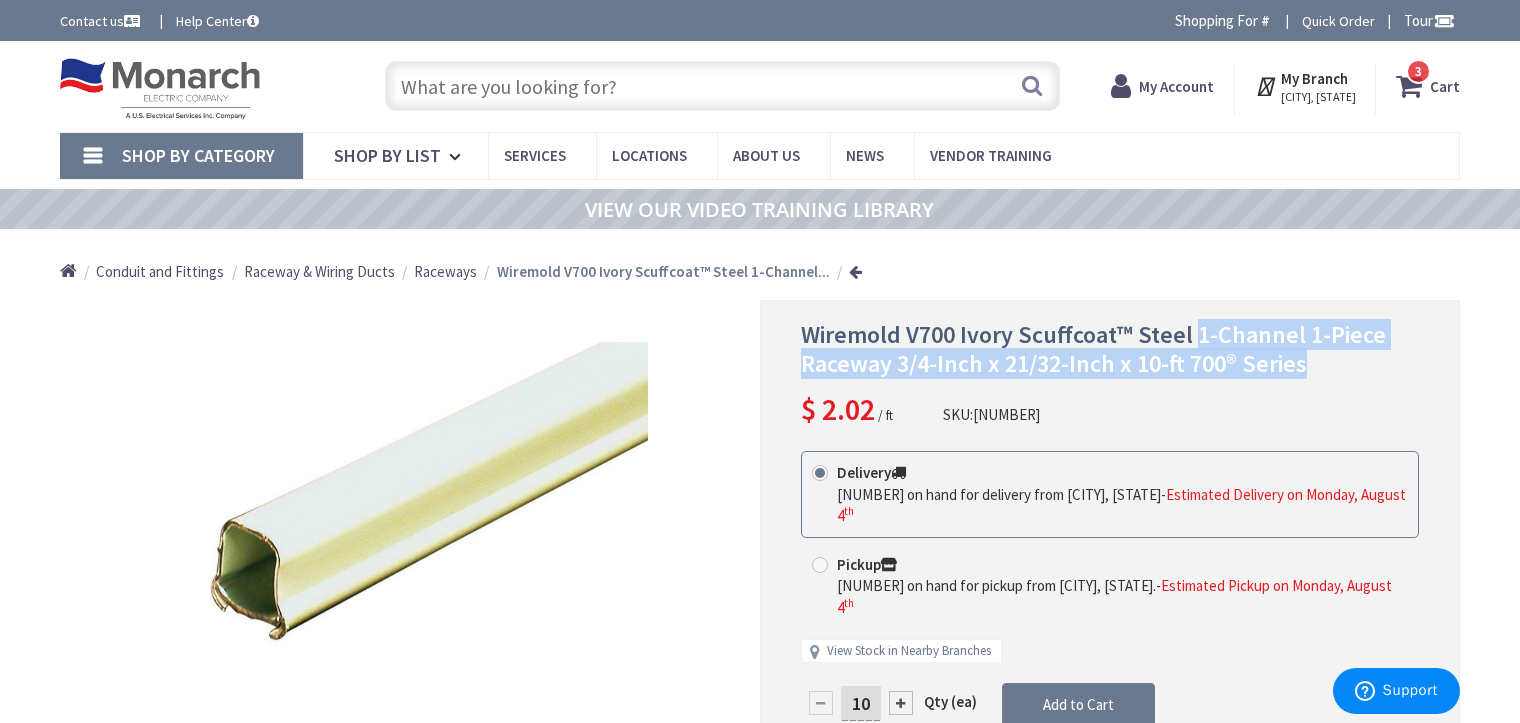 copy on "1-Channel 1-Piece Raceway 3/4-Inch x 21/32-Inch x 10-ft 700® Series" 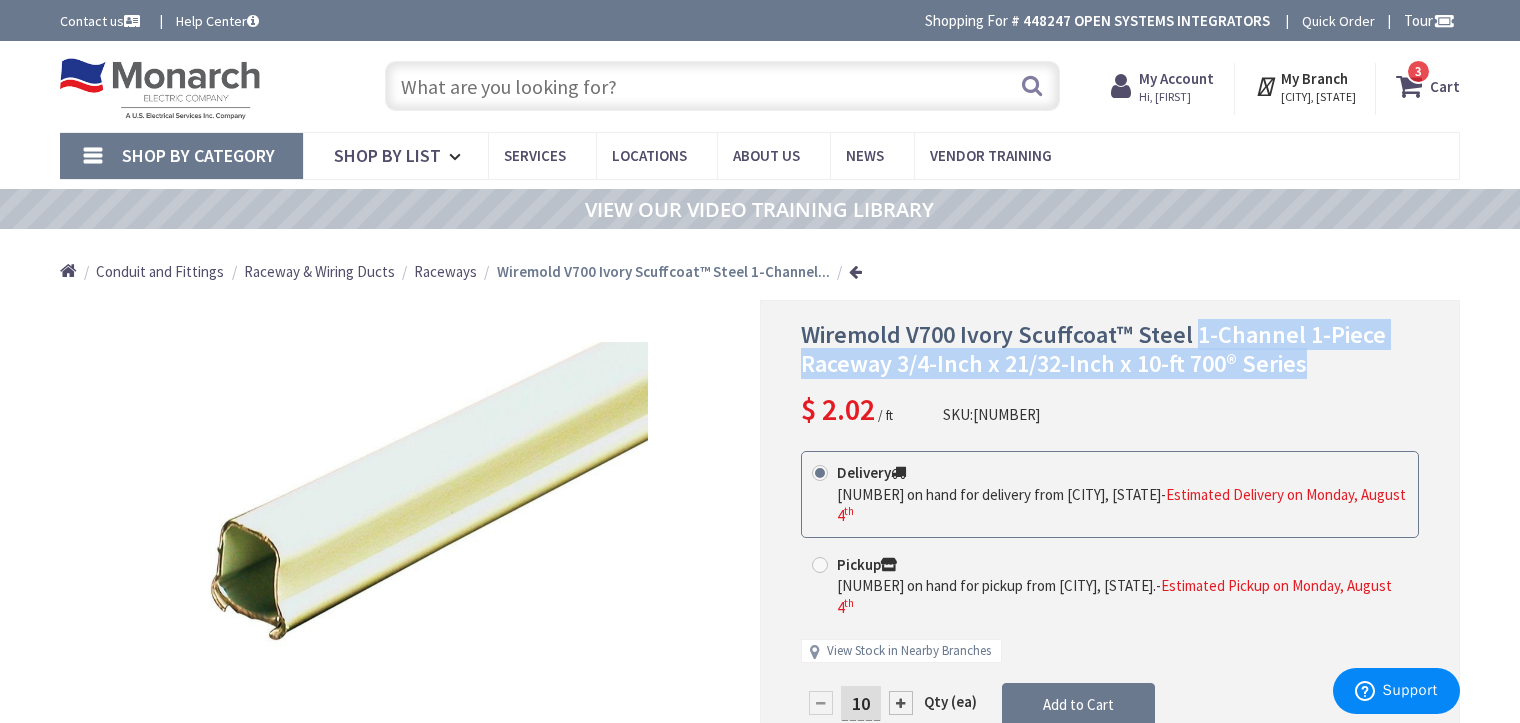 click at bounding box center [722, 86] 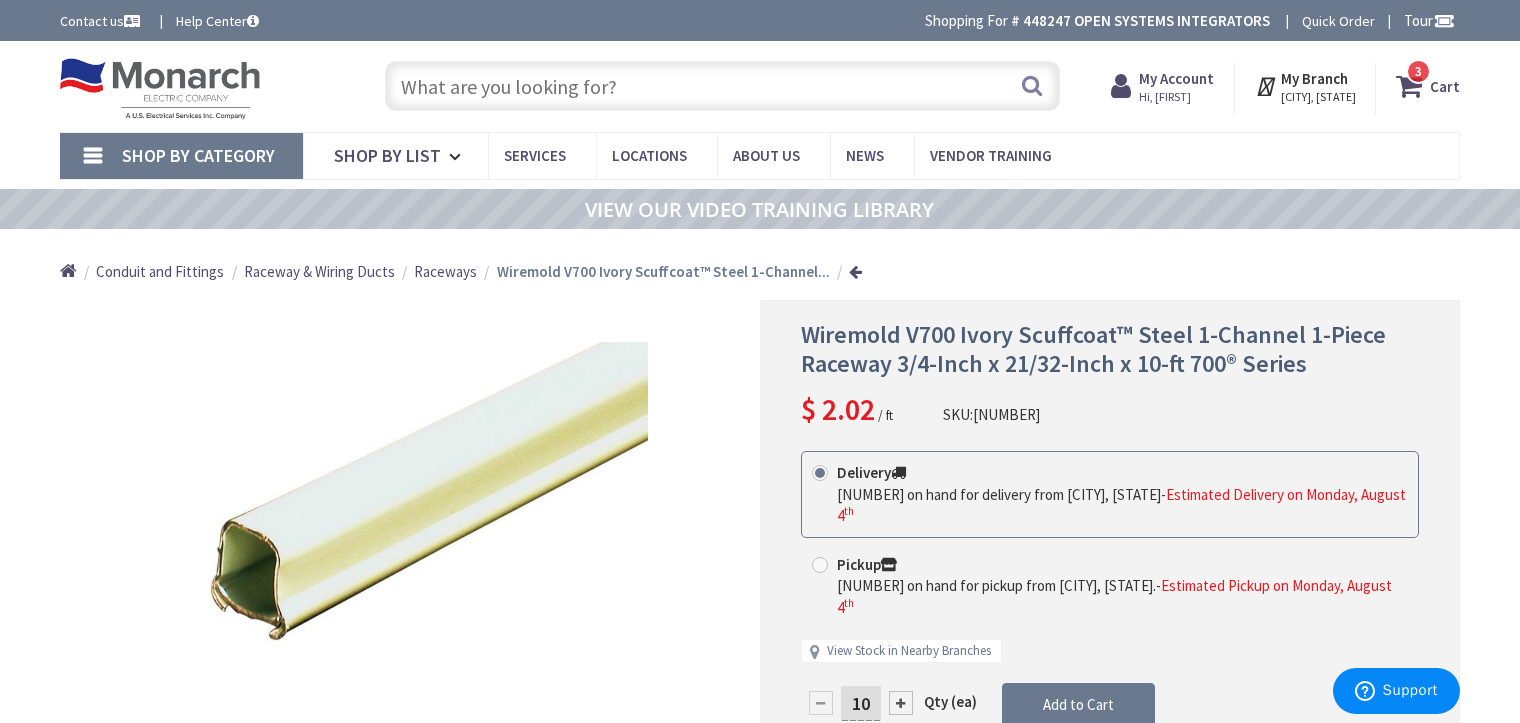 paste on "V711" 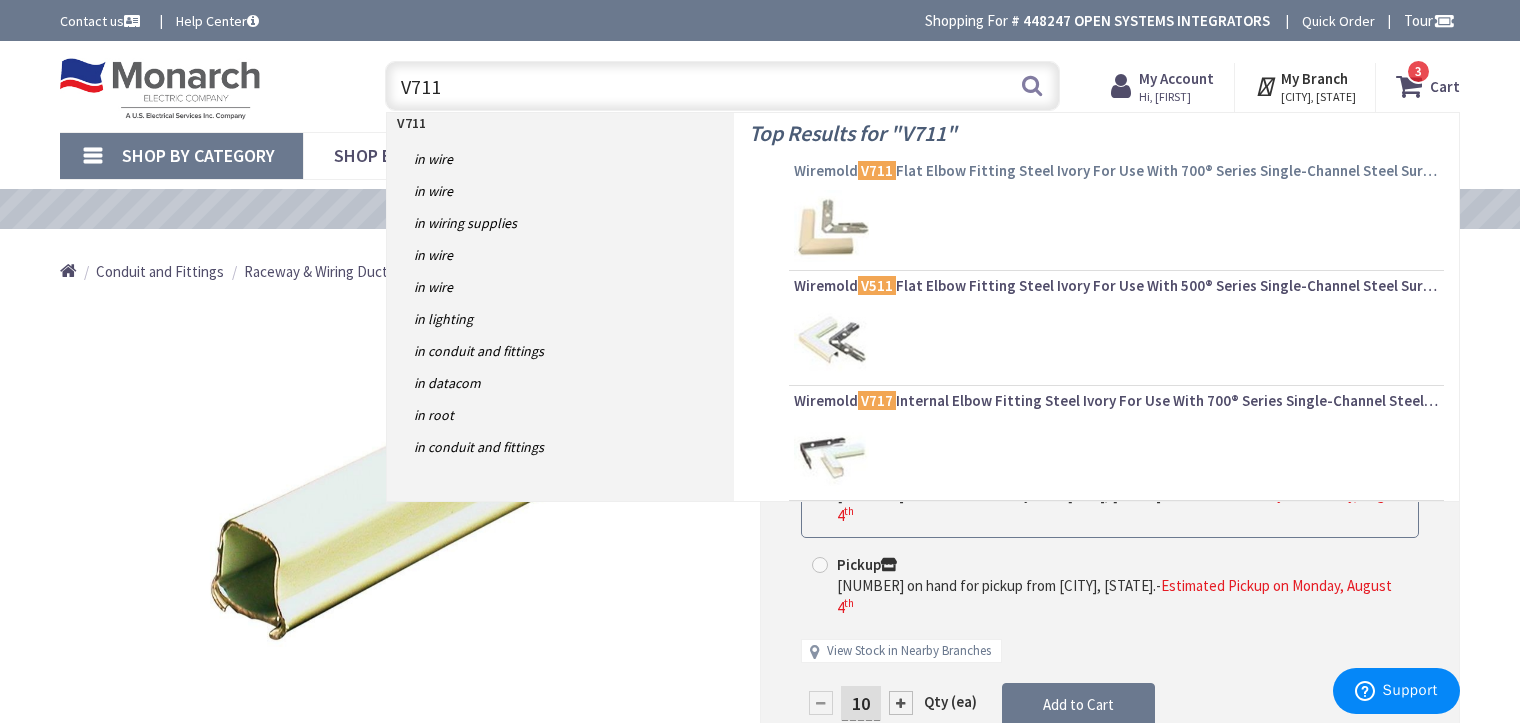 type on "V711" 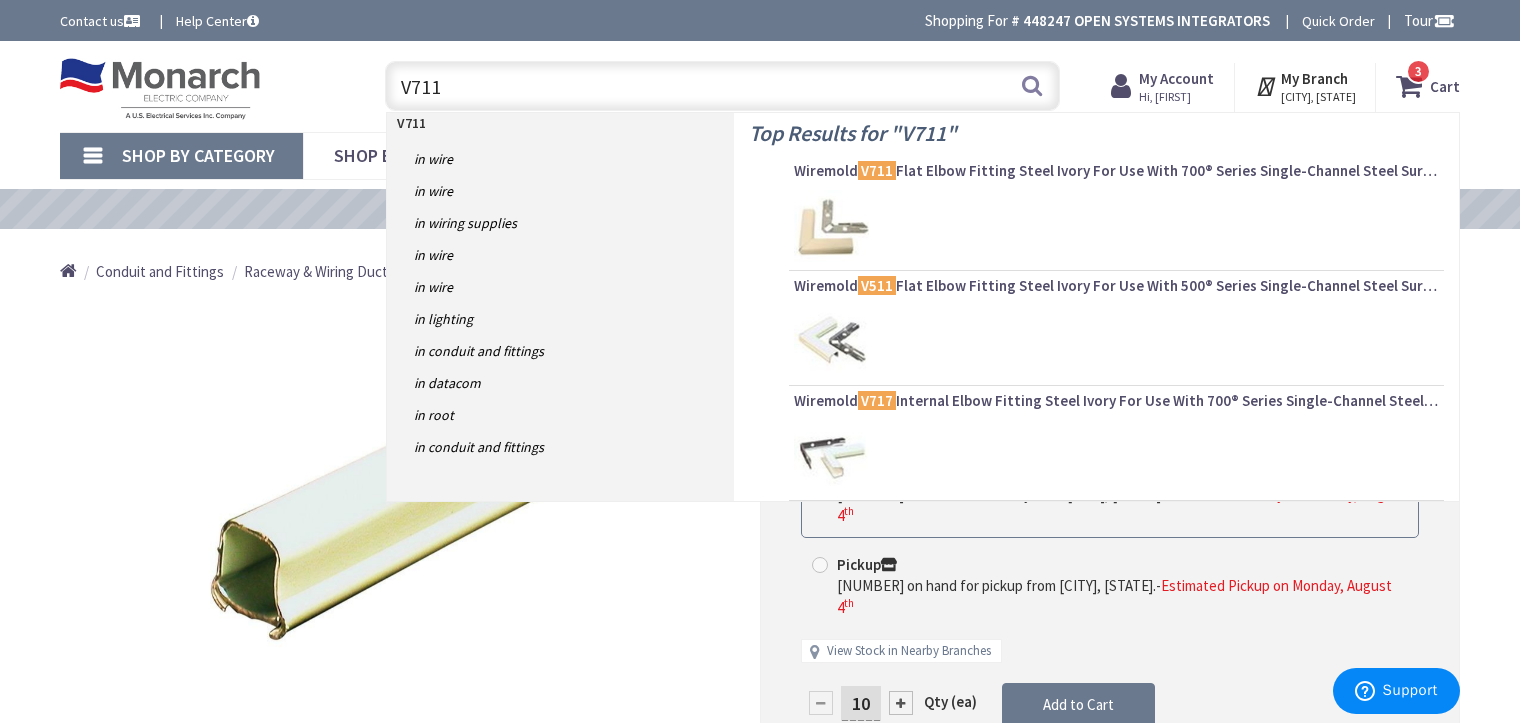 click on "Wiremold  V711  Flat Elbow Fitting Steel Ivory For Use With 700® Series Single-Channel Steel Surface Raceway" at bounding box center [1116, 171] 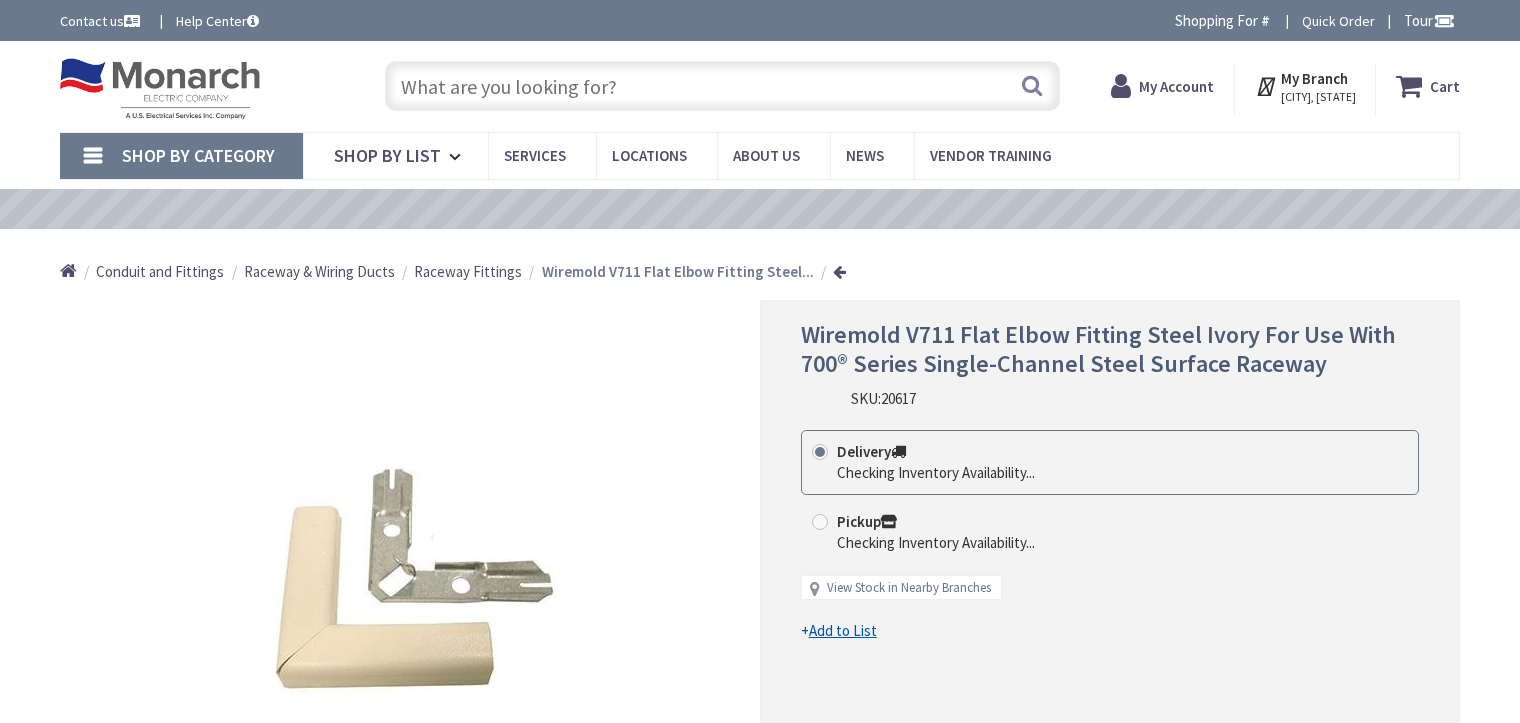 scroll, scrollTop: 0, scrollLeft: 0, axis: both 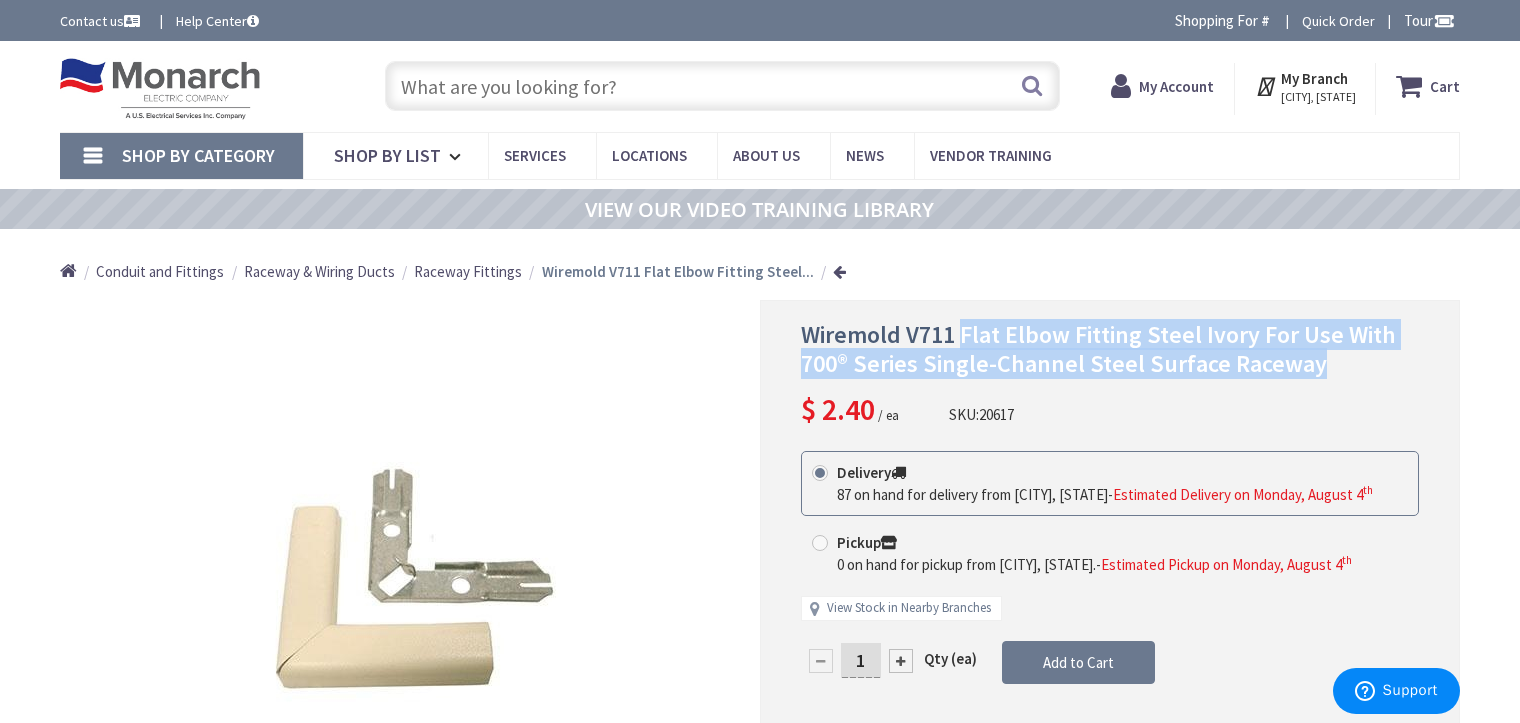 drag, startPoint x: 962, startPoint y: 333, endPoint x: 1445, endPoint y: 359, distance: 483.69928 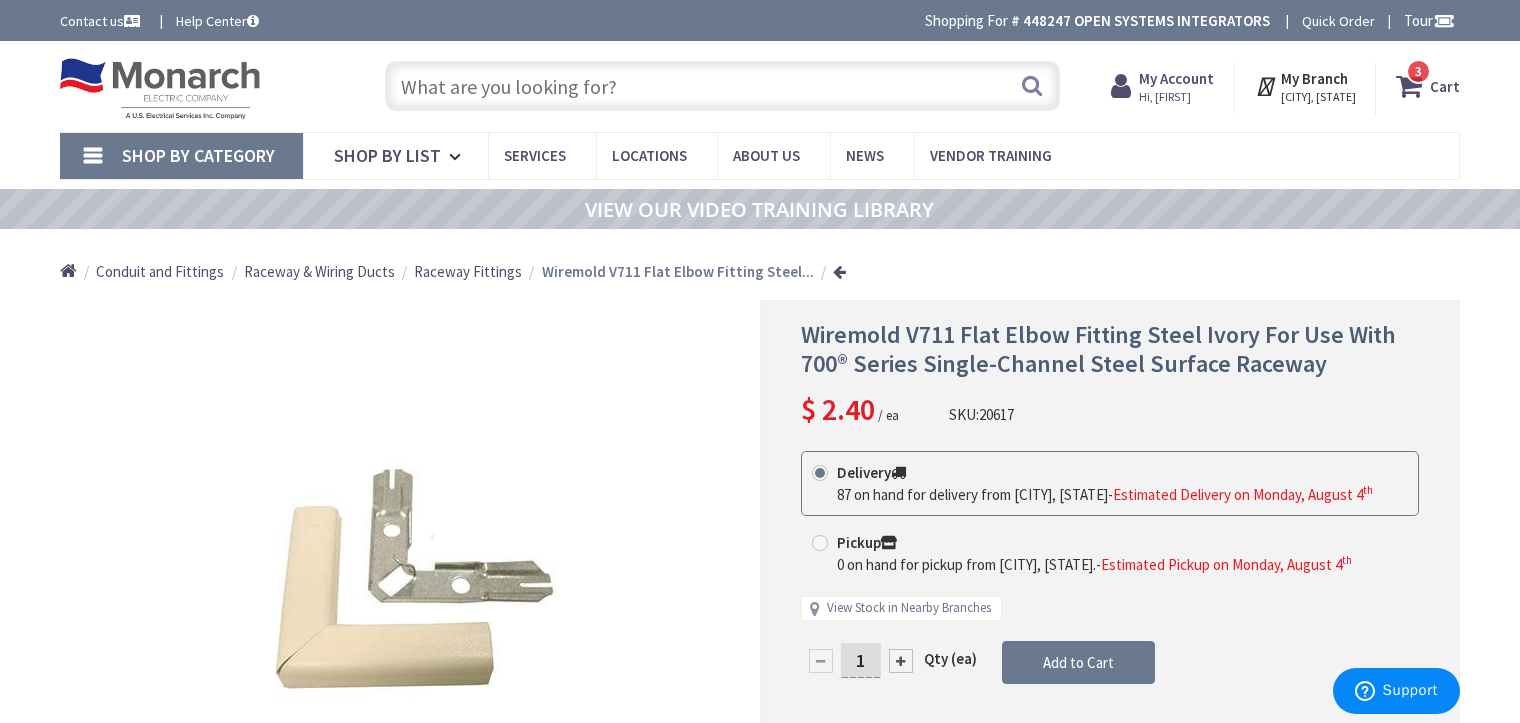 click at bounding box center [722, 86] 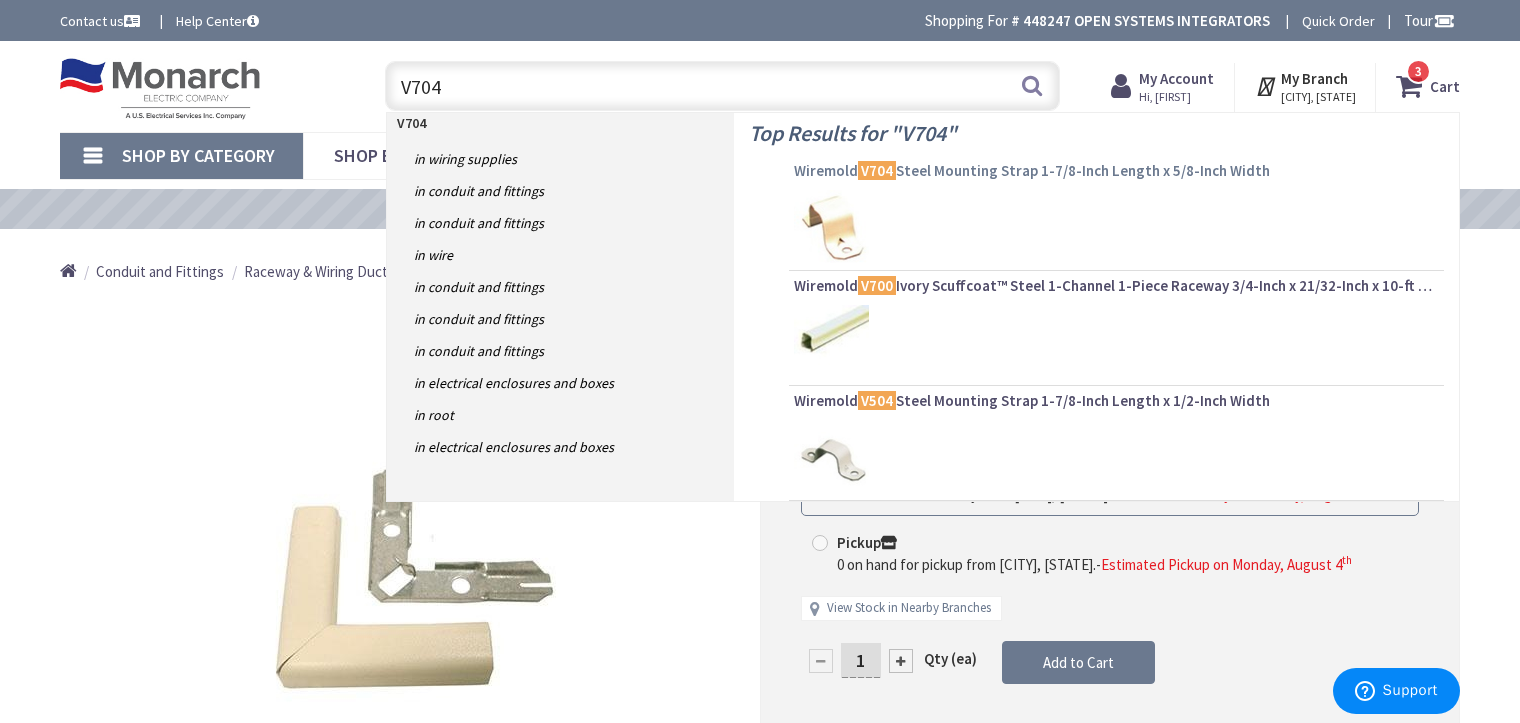 type on "V704" 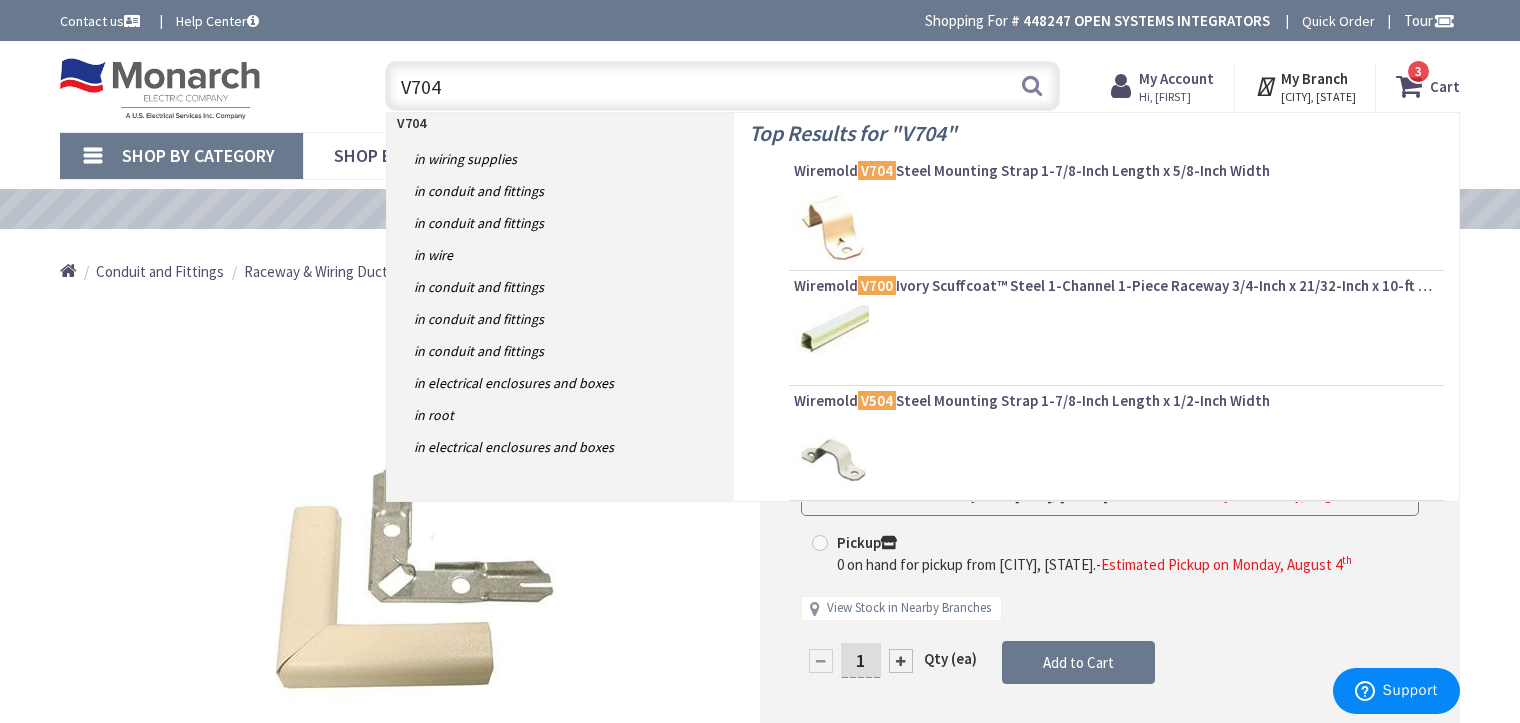 click on "V704" at bounding box center (877, 170) 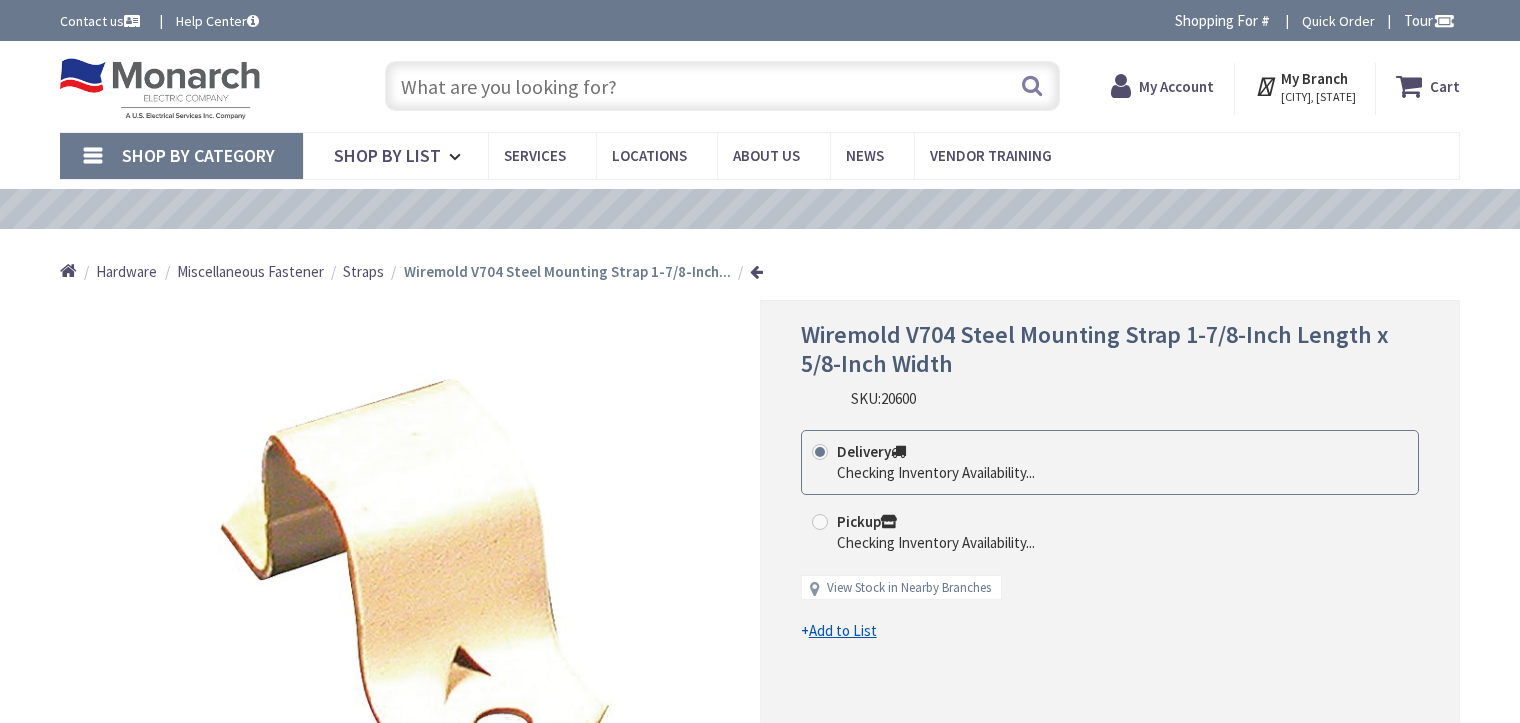 scroll, scrollTop: 0, scrollLeft: 0, axis: both 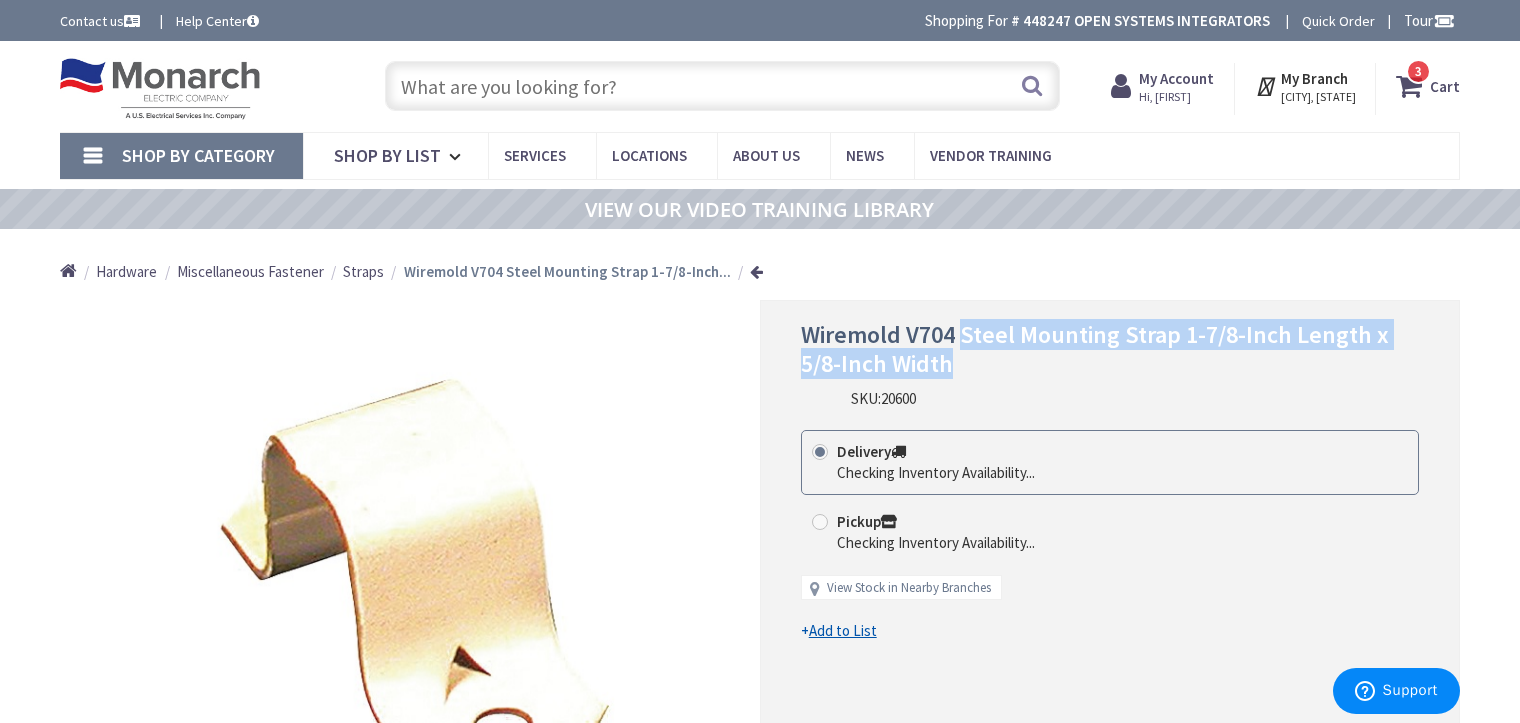 drag, startPoint x: 962, startPoint y: 333, endPoint x: 996, endPoint y: 362, distance: 44.687805 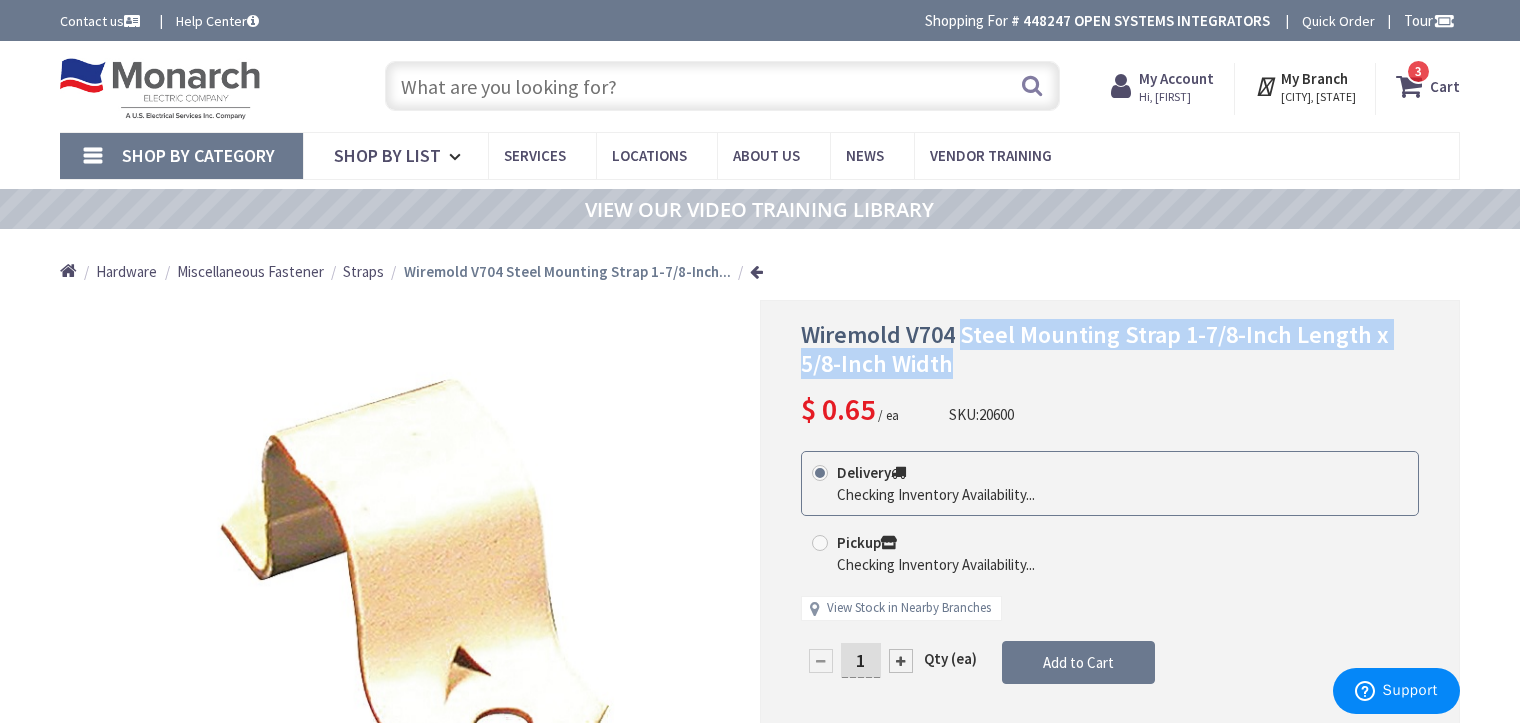 copy on "Steel Mounting Strap 1-7/8-Inch Length x 5/8-Inch Width" 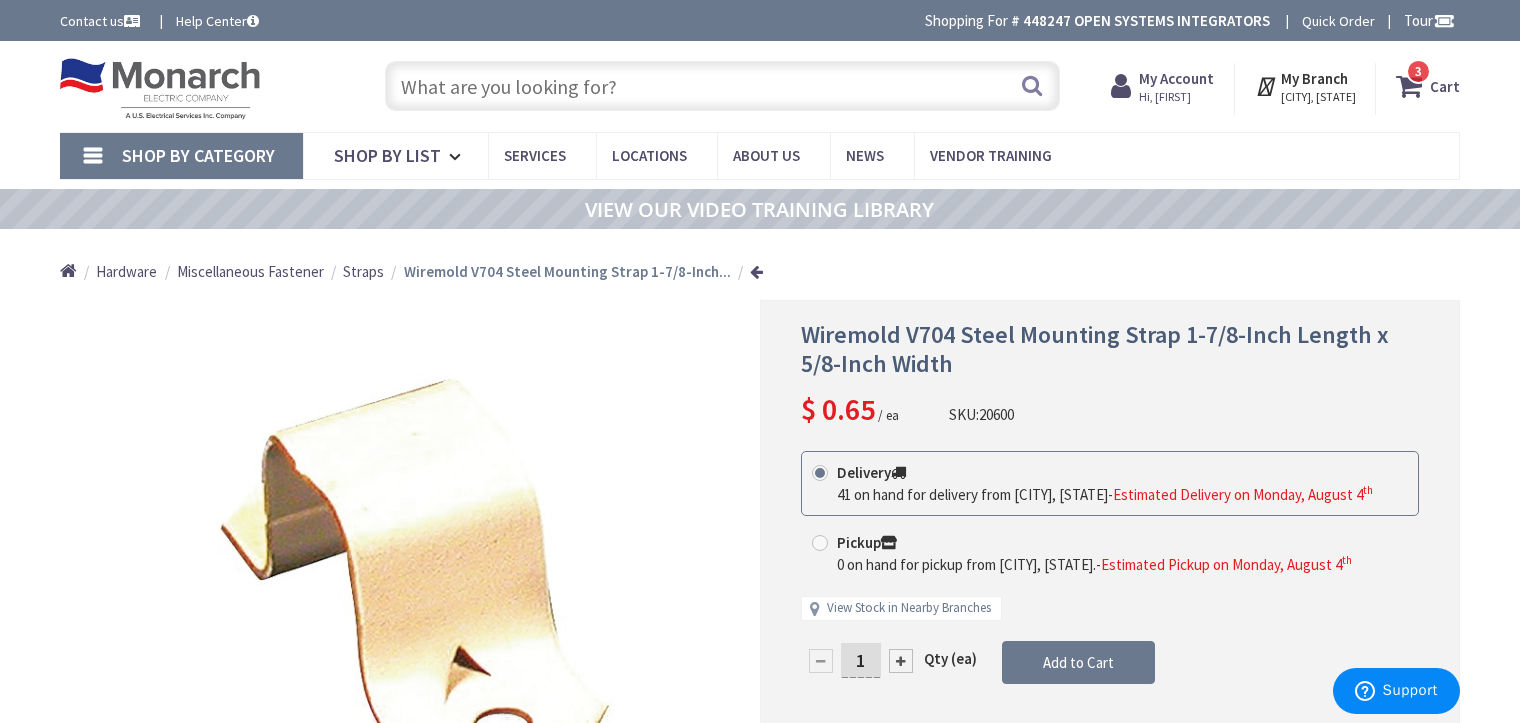 click at bounding box center [722, 86] 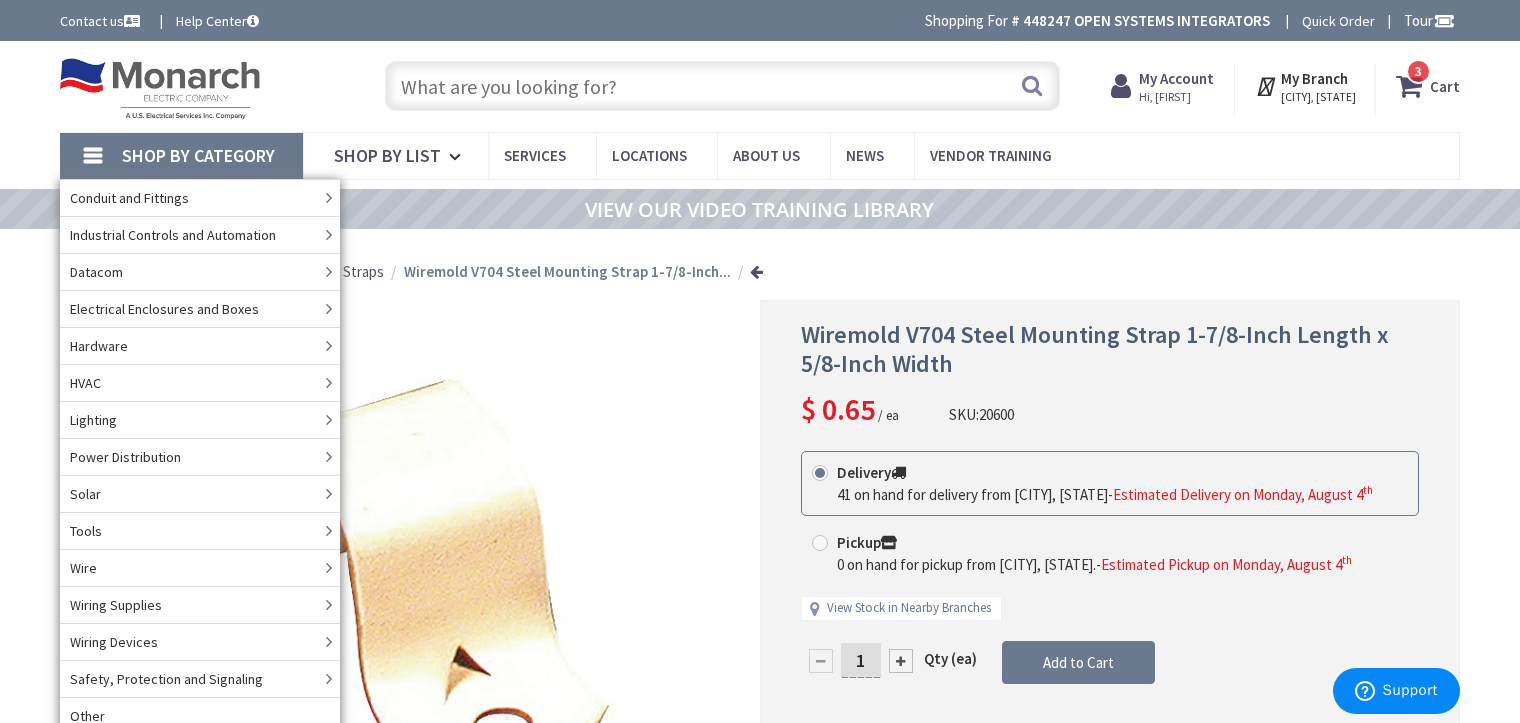 click at bounding box center (722, 86) 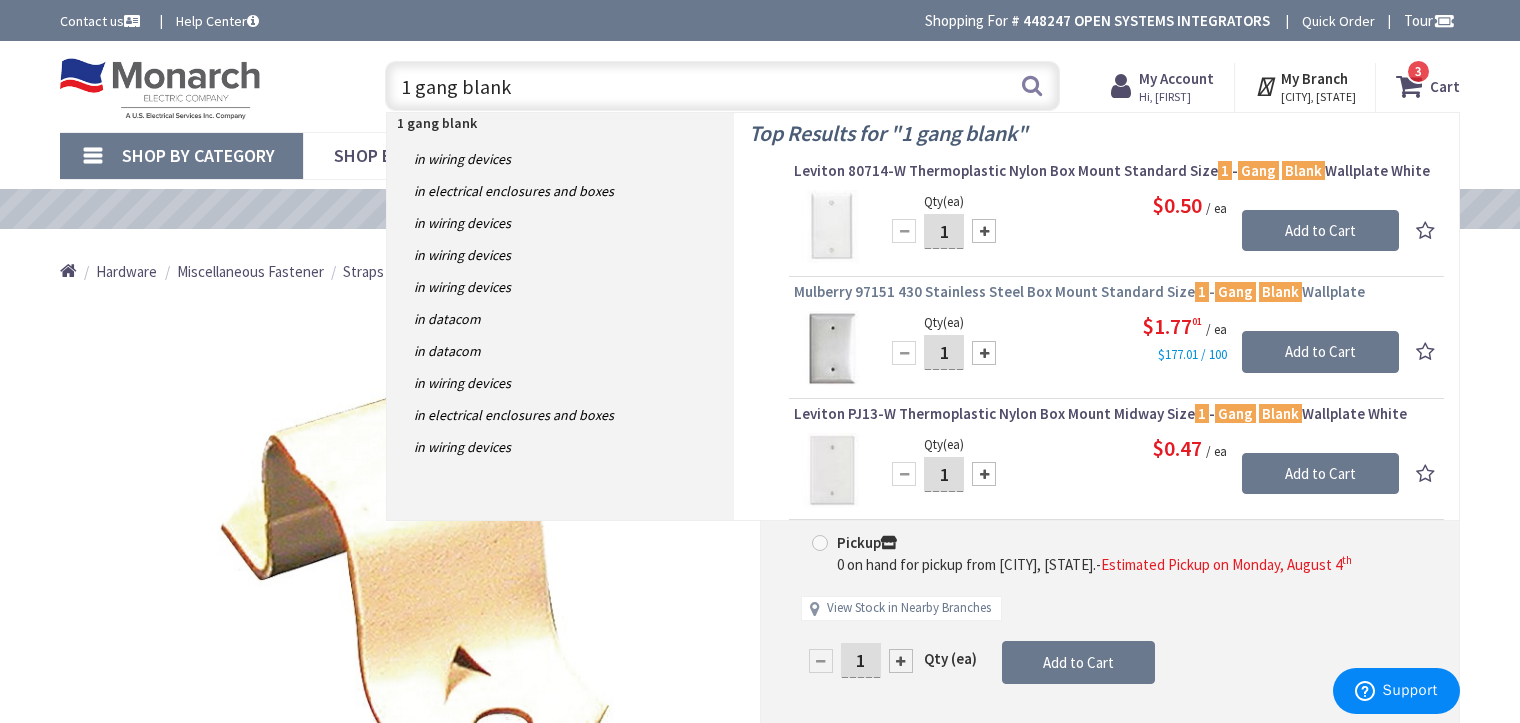 type on "1 gang blank" 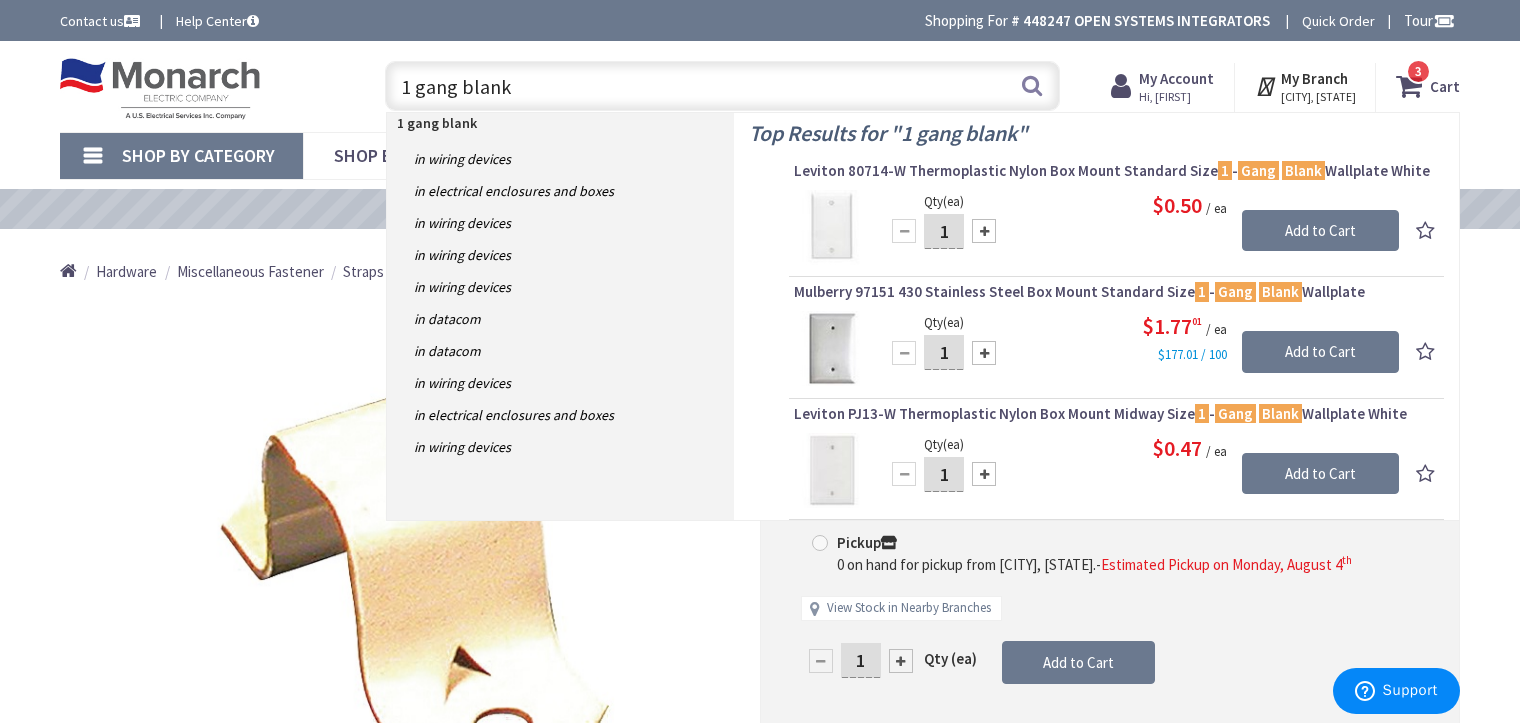 click on "Mulberry 97151 430 Stainless Steel Box Mount Standard Size  1 - Gang   Blank  Wallplate" at bounding box center [1116, 292] 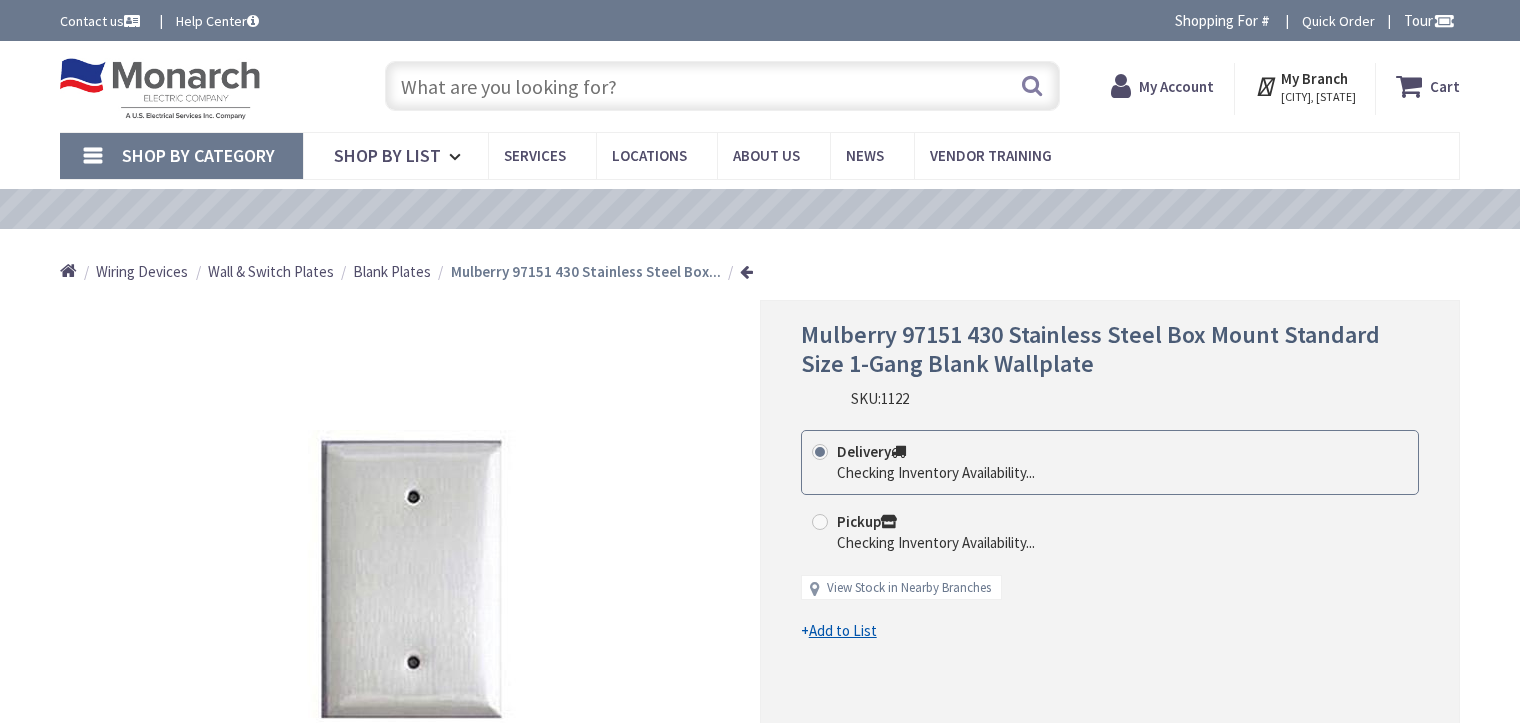 scroll, scrollTop: 0, scrollLeft: 0, axis: both 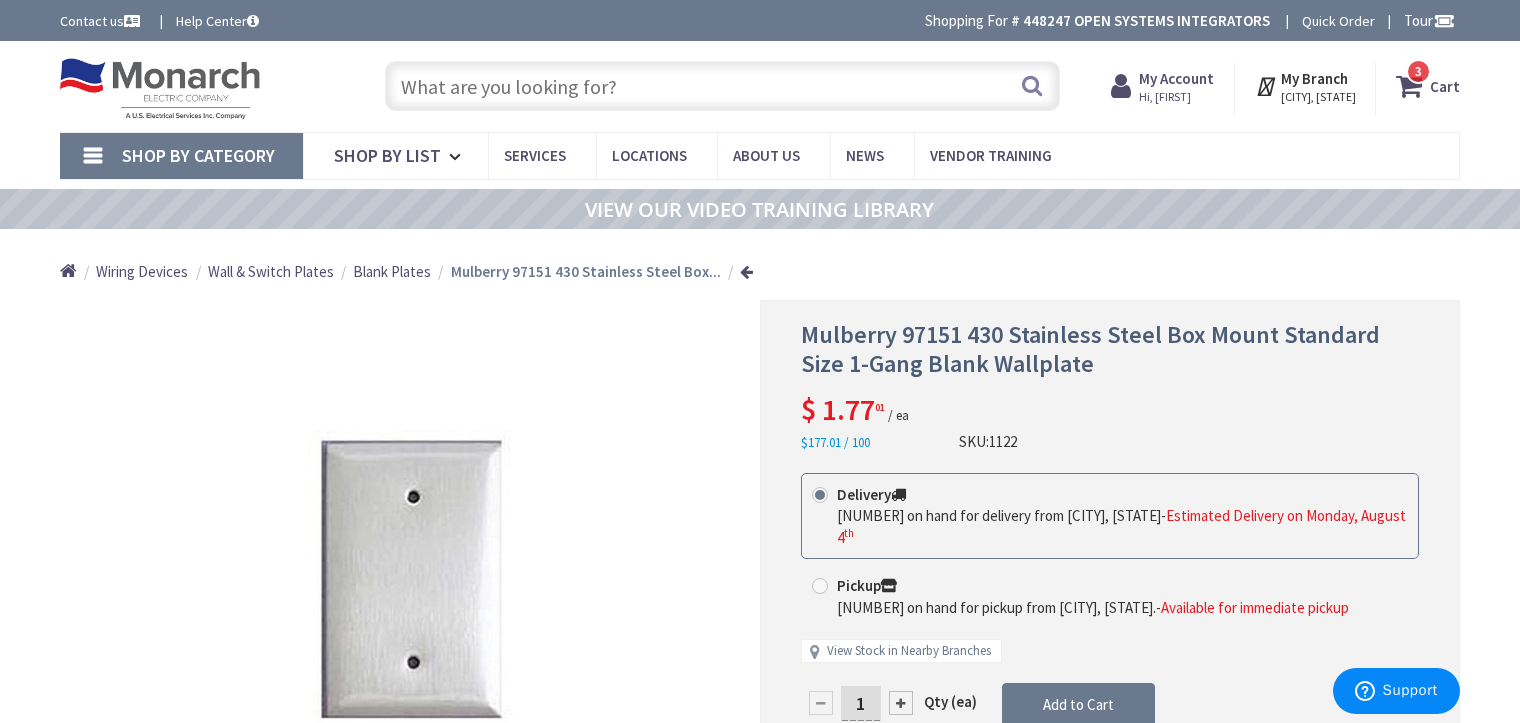 click on "Mulberry 97151 430 Stainless Steel Box Mount Standard Size 1-Gang Blank Wallplate" at bounding box center (1090, 349) 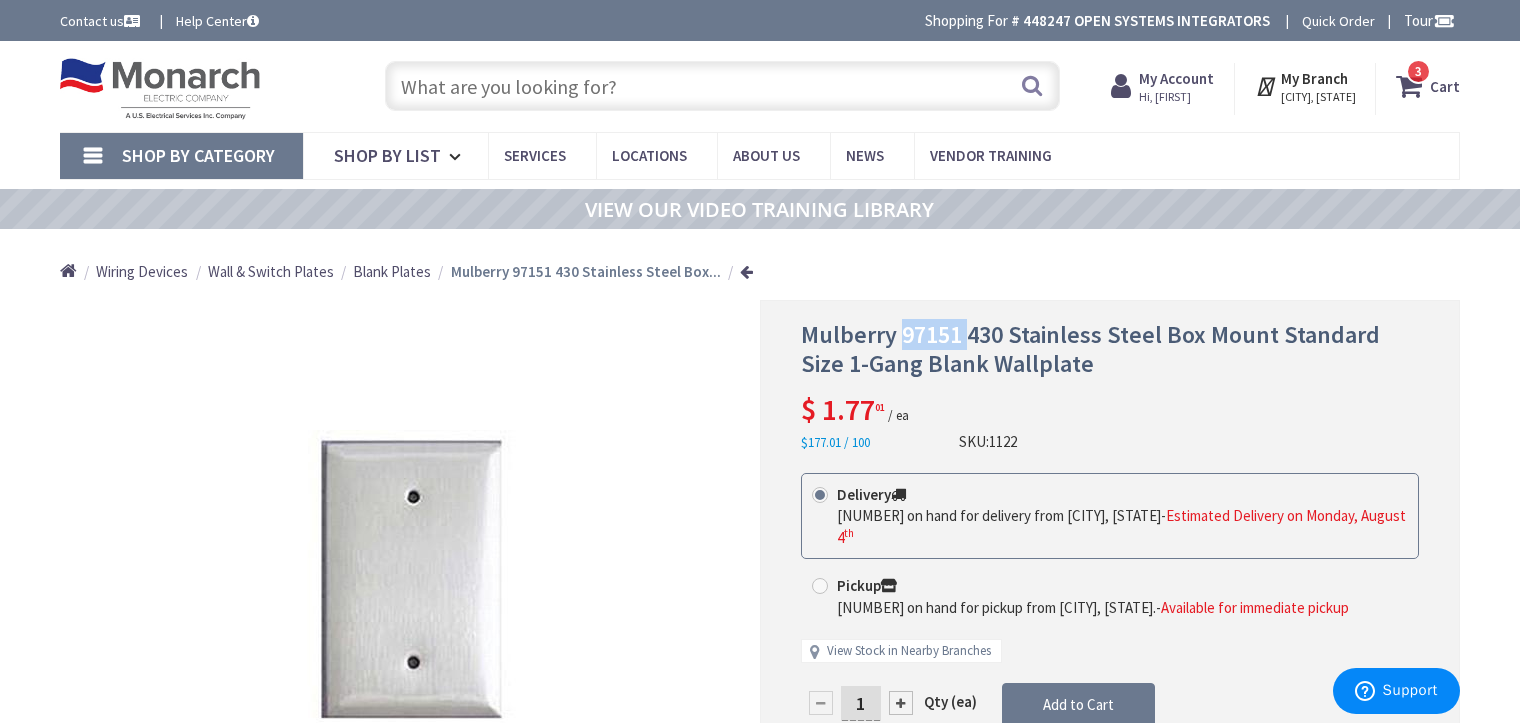 click on "Mulberry 97151 430 Stainless Steel Box Mount Standard Size 1-Gang Blank Wallplate" at bounding box center (1090, 349) 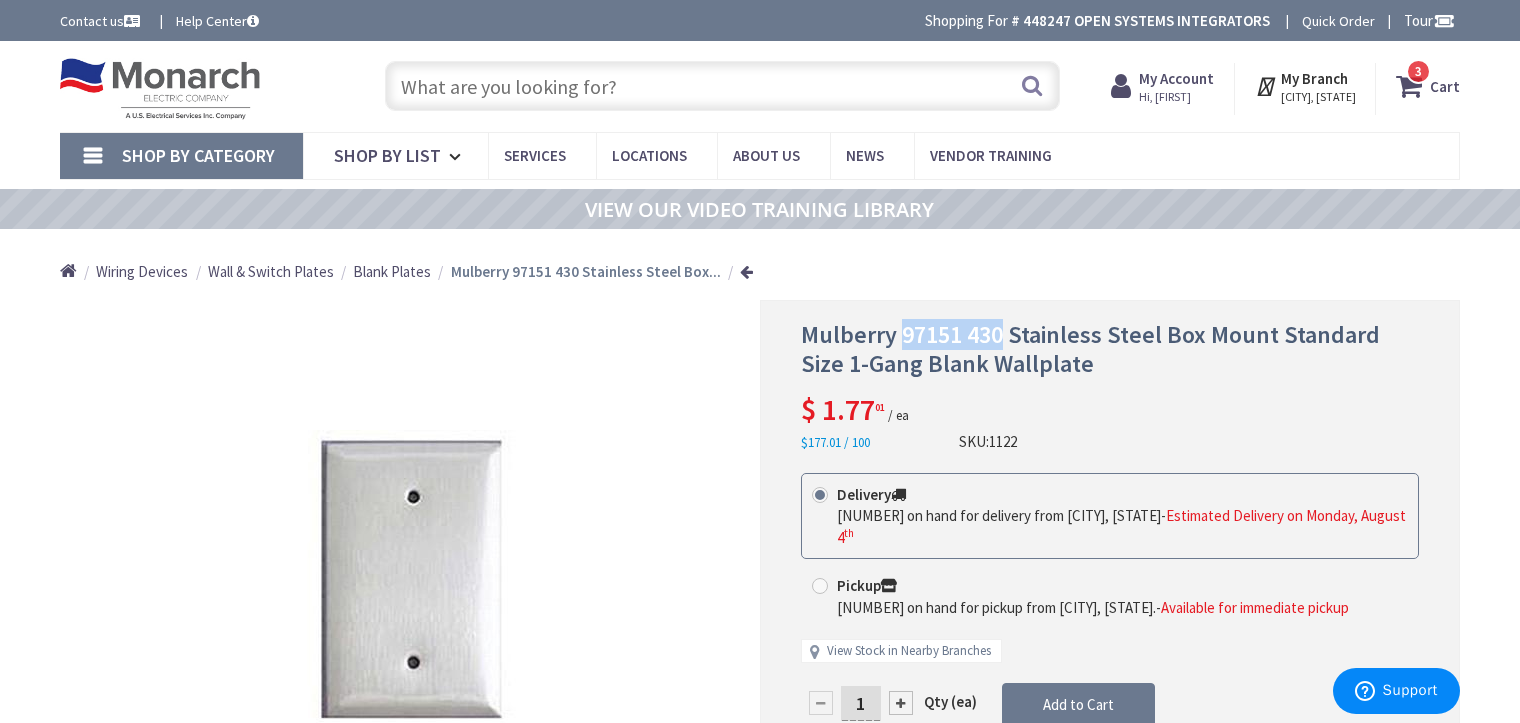 drag, startPoint x: 897, startPoint y: 338, endPoint x: 1000, endPoint y: 332, distance: 103.17461 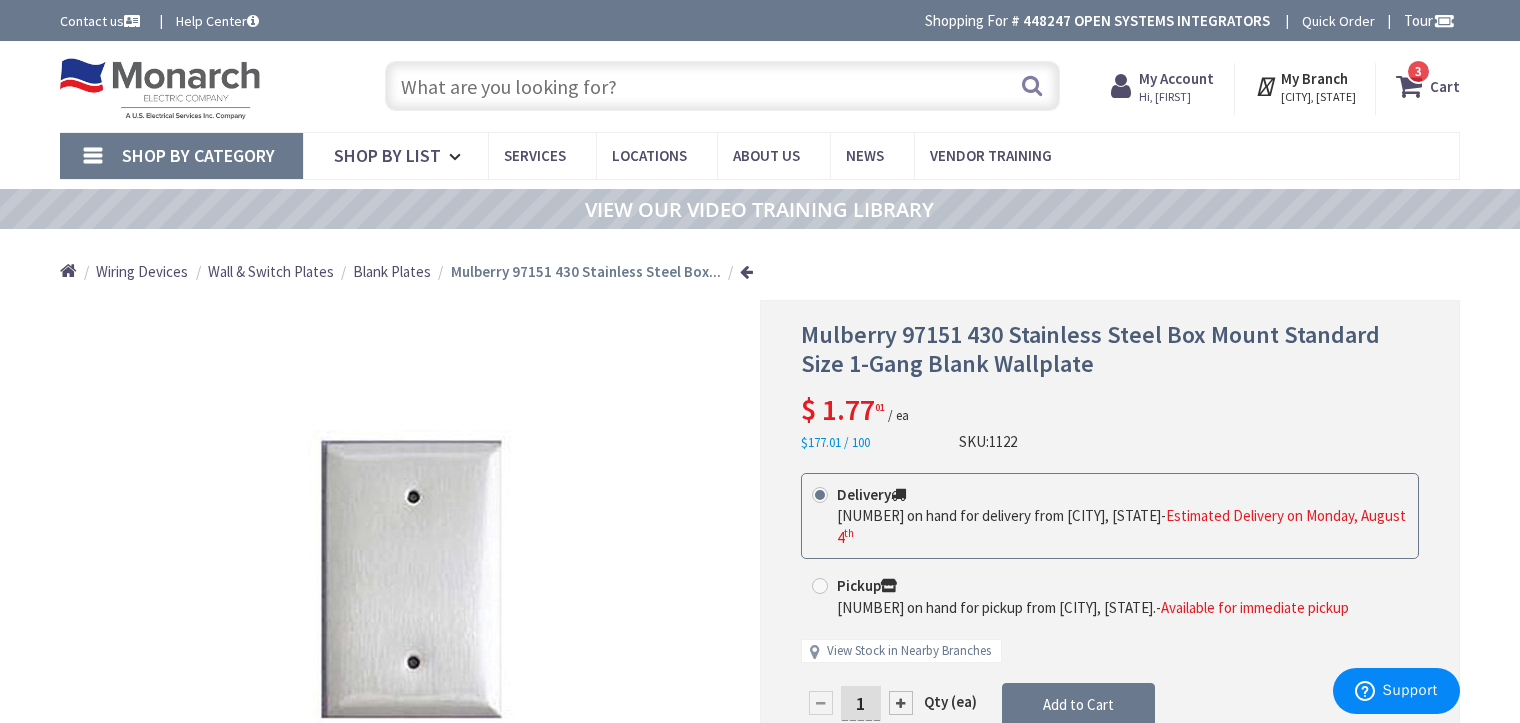 click on "Home
Wiring Devices
Wall & Switch Plates
Blank Plates
Mulberry 97151 430 Stainless Steel Box..." at bounding box center [760, 264] 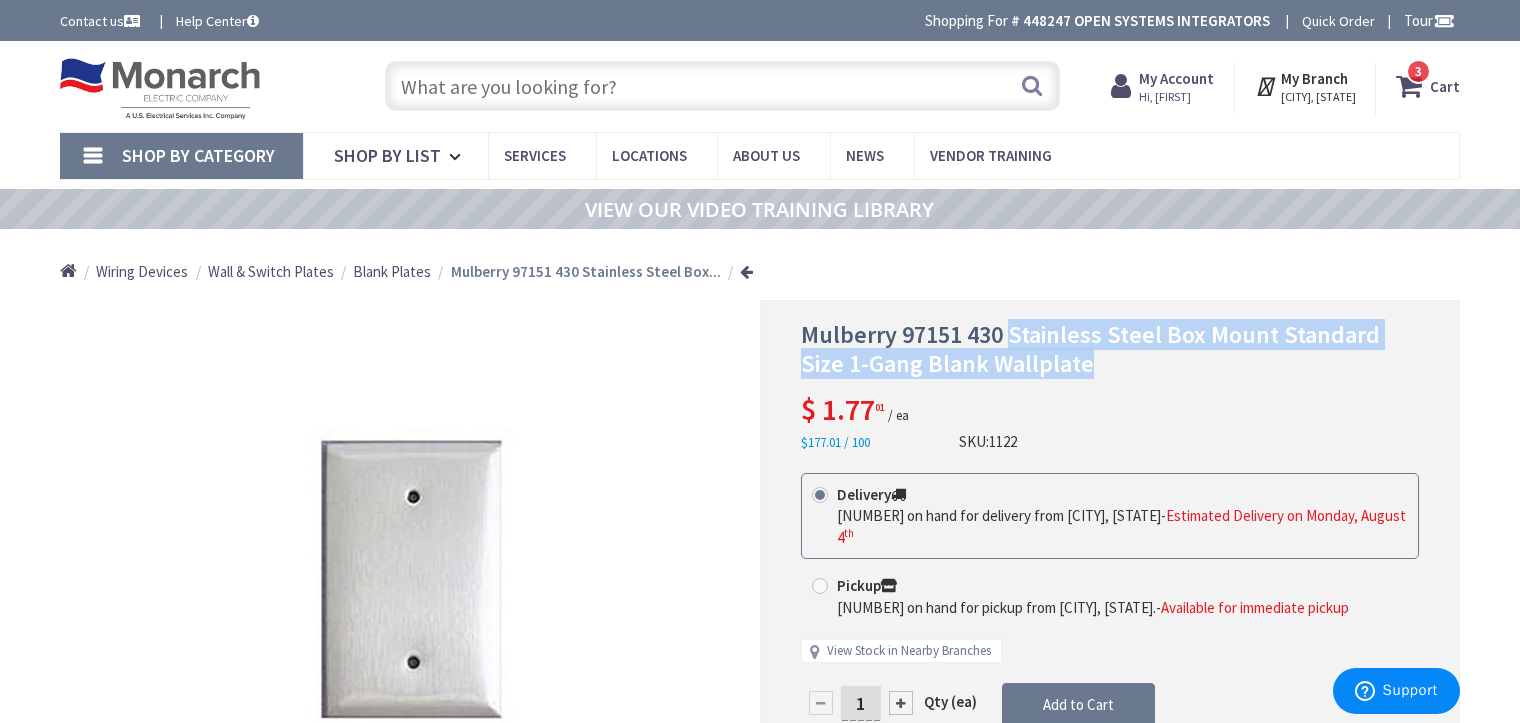 drag, startPoint x: 1010, startPoint y: 325, endPoint x: 1056, endPoint y: 368, distance: 62.968246 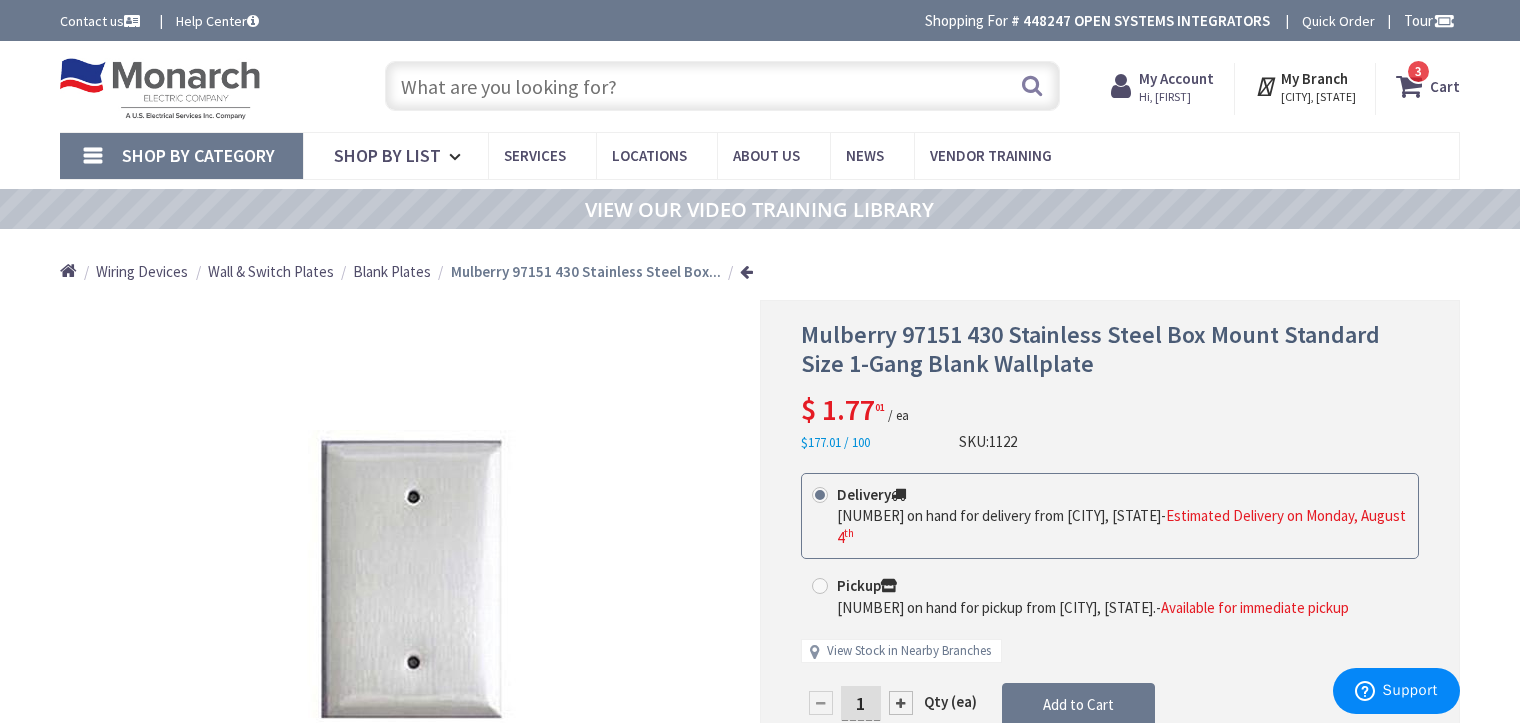 click at bounding box center [722, 86] 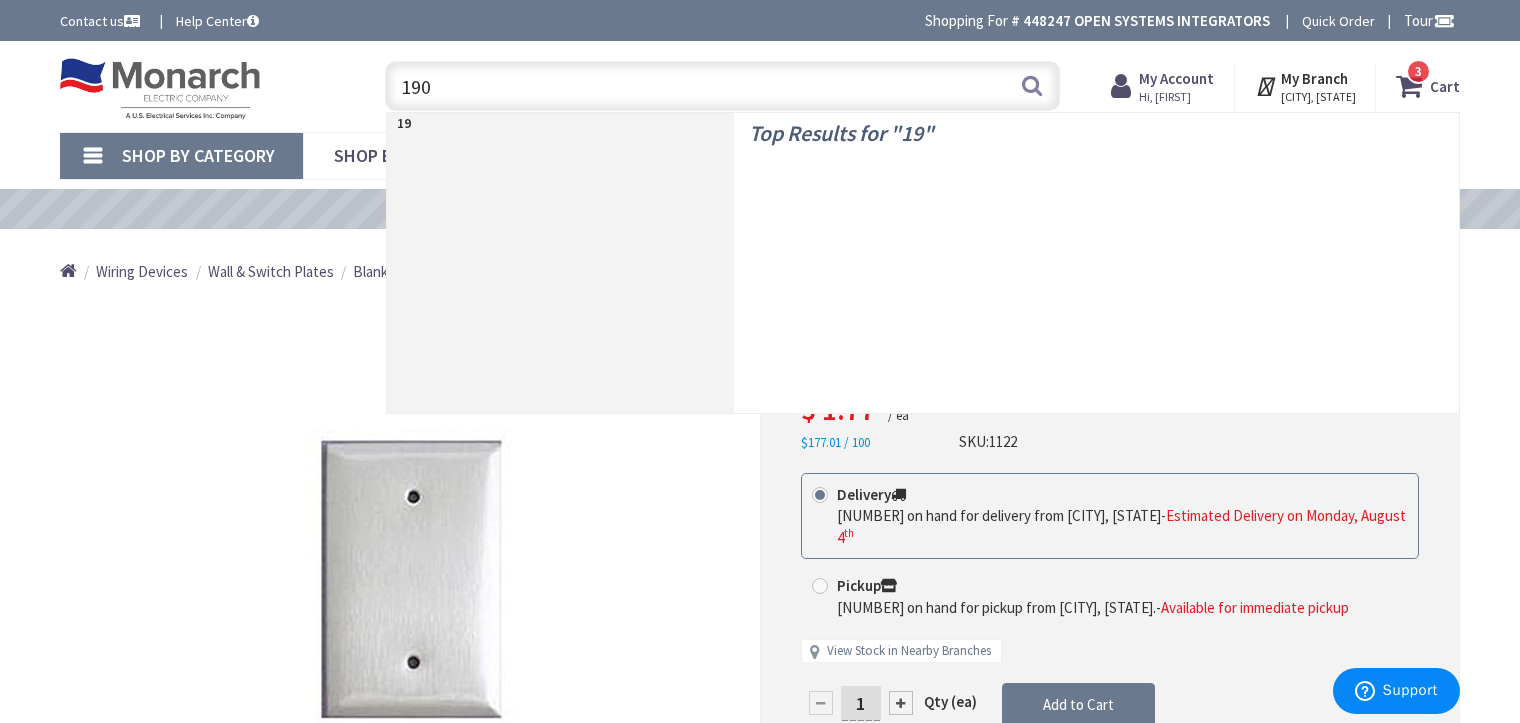 type on "1900" 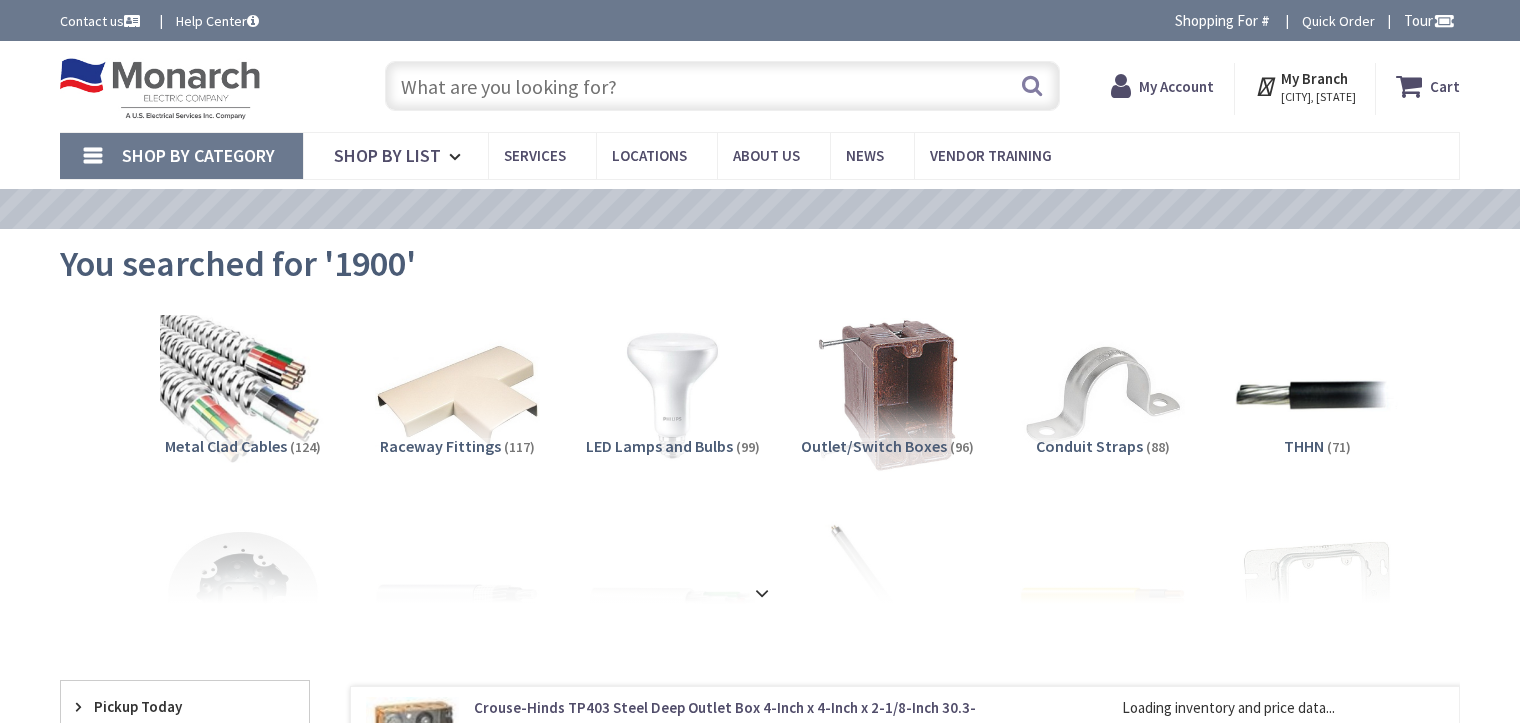 scroll, scrollTop: 0, scrollLeft: 0, axis: both 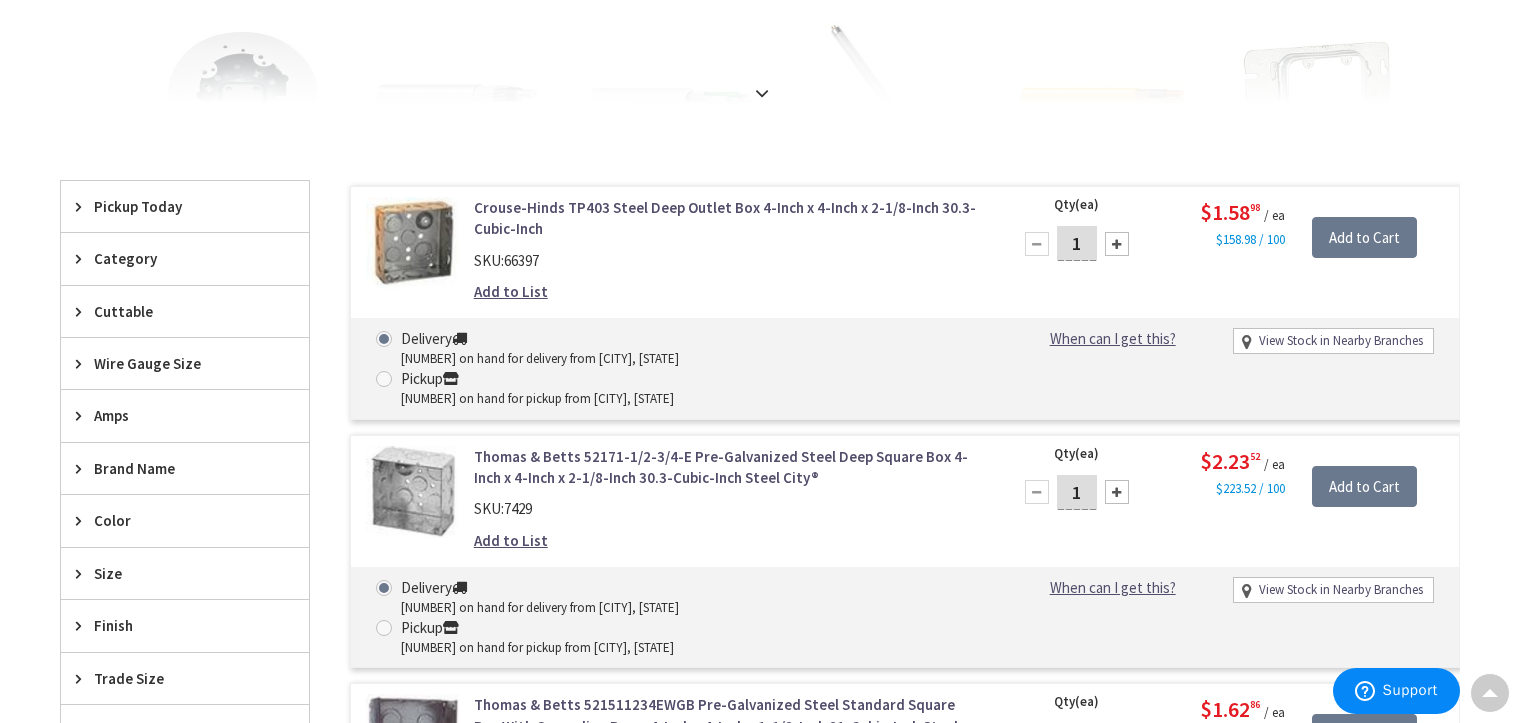 click on "Crouse-Hinds TP403 Steel Deep Outlet Box 4-Inch x 4-Inch x 2-1/8-Inch 30.3-Cubic-Inch" at bounding box center (728, 218) 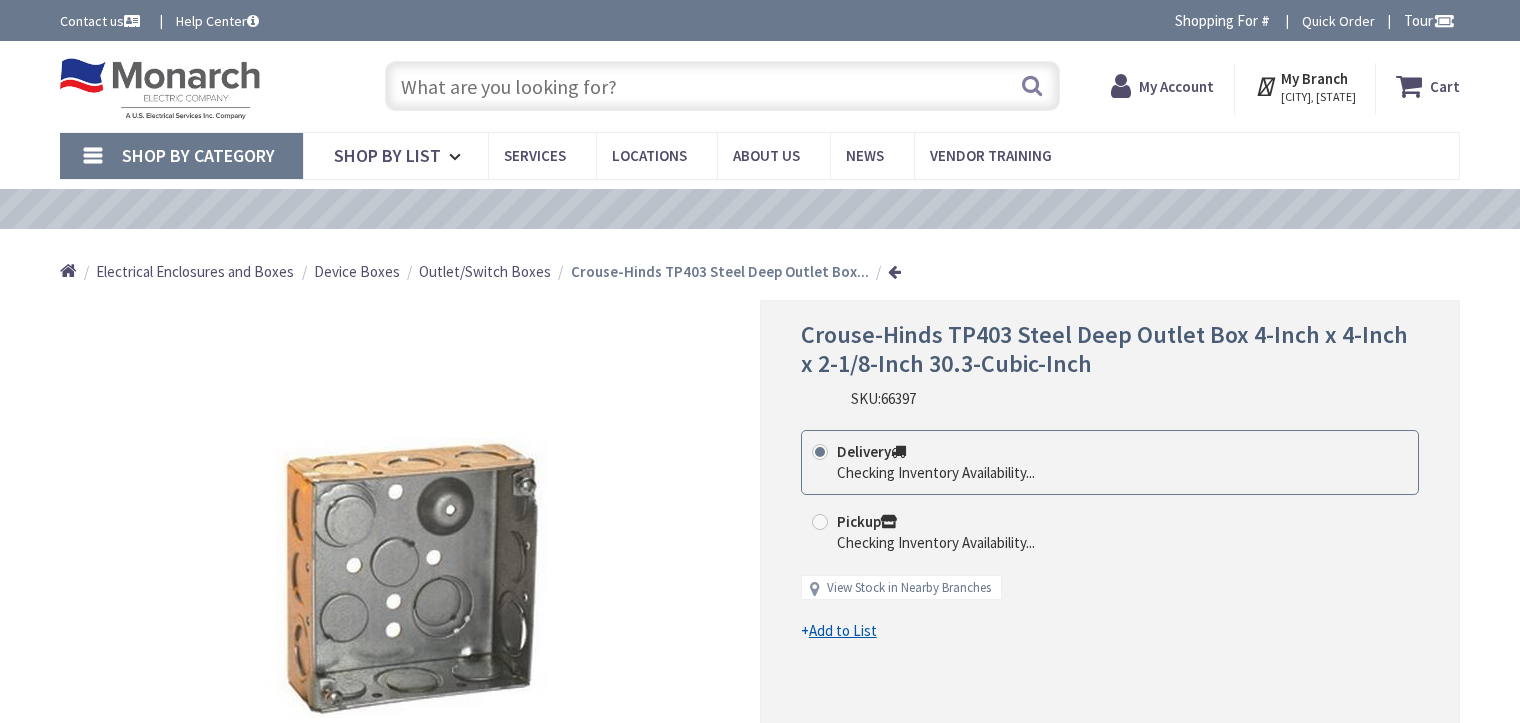 scroll, scrollTop: 0, scrollLeft: 0, axis: both 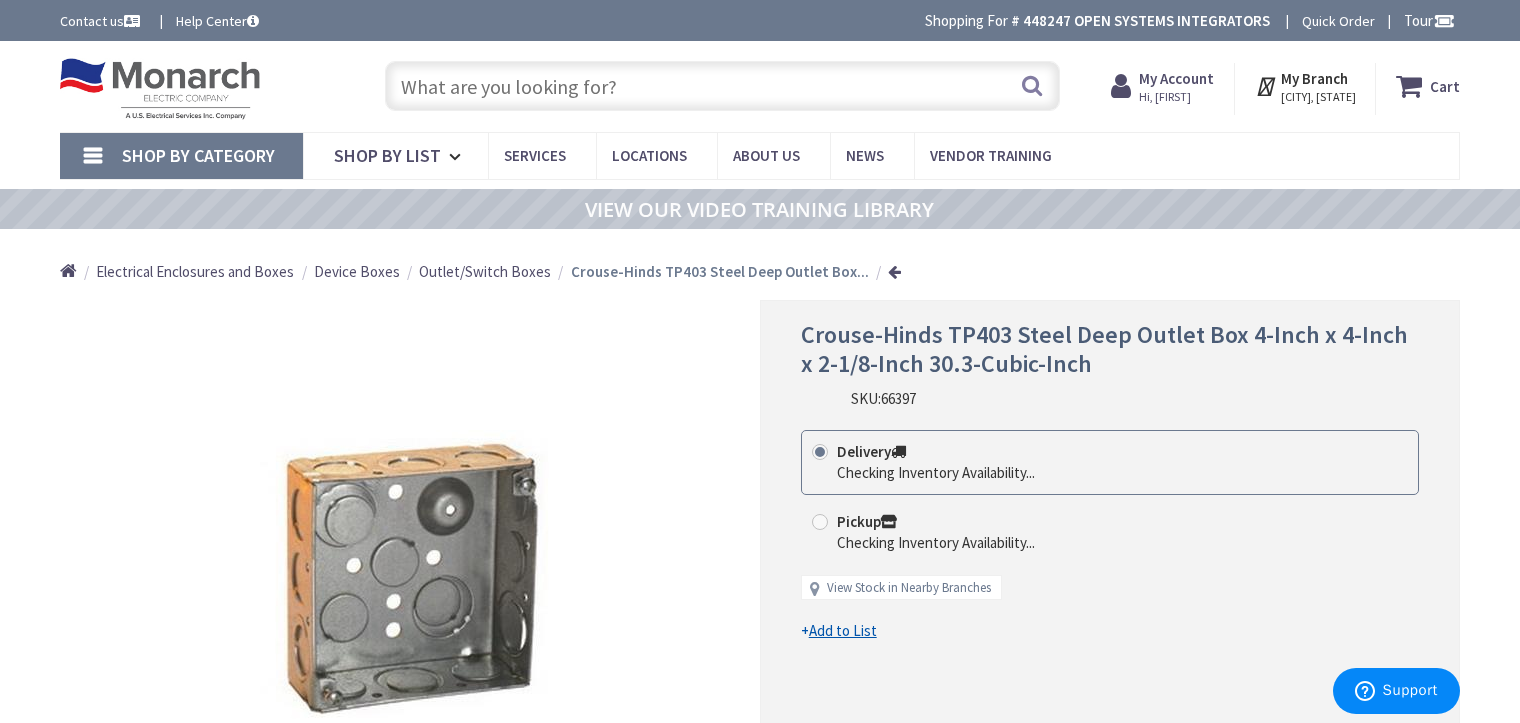 click on "Crouse-Hinds TP403 Steel Deep Outlet Box 4-Inch x 4-Inch x 2-1/8-Inch 30.3-Cubic-Inch" at bounding box center [1104, 349] 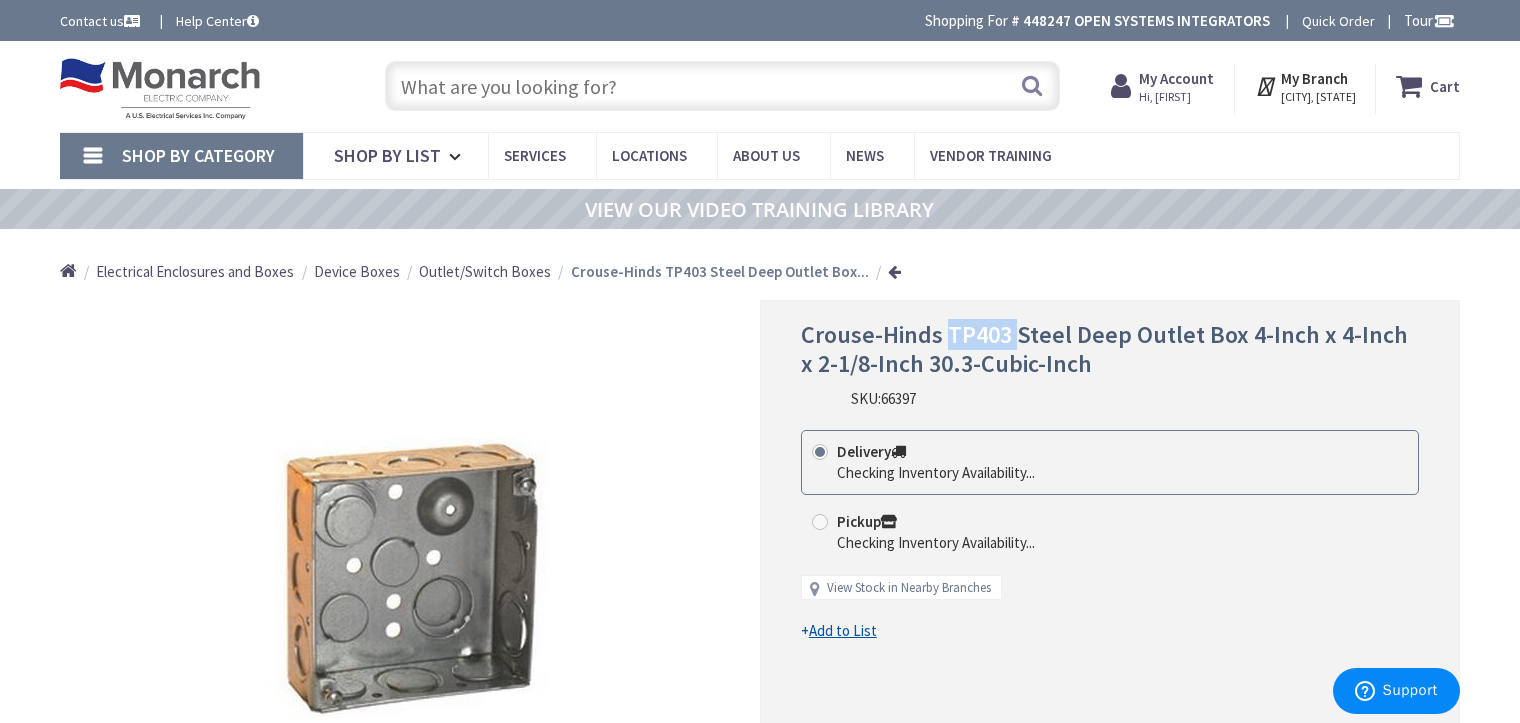 click on "Crouse-Hinds TP403 Steel Deep Outlet Box 4-Inch x 4-Inch x 2-1/8-Inch 30.3-Cubic-Inch" at bounding box center (1104, 349) 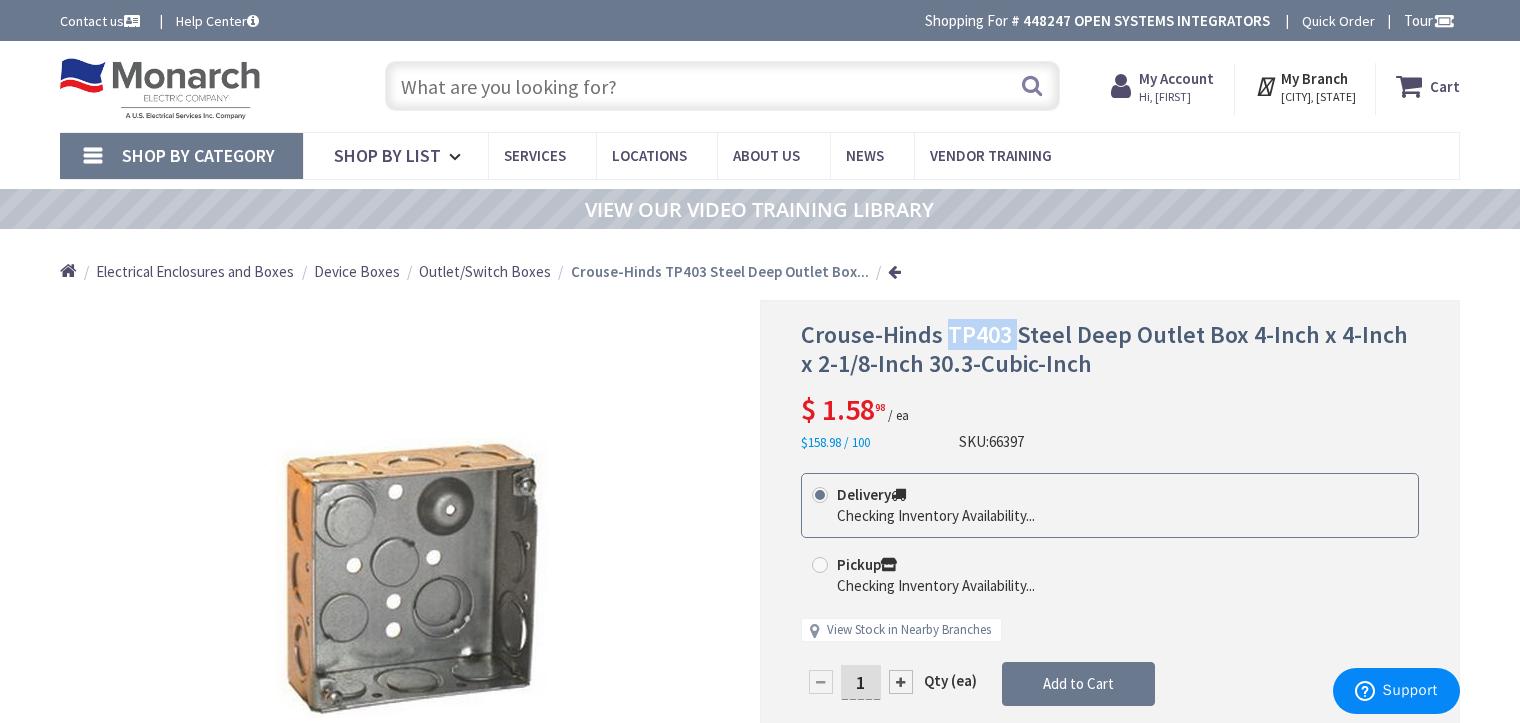 copy on "TP403" 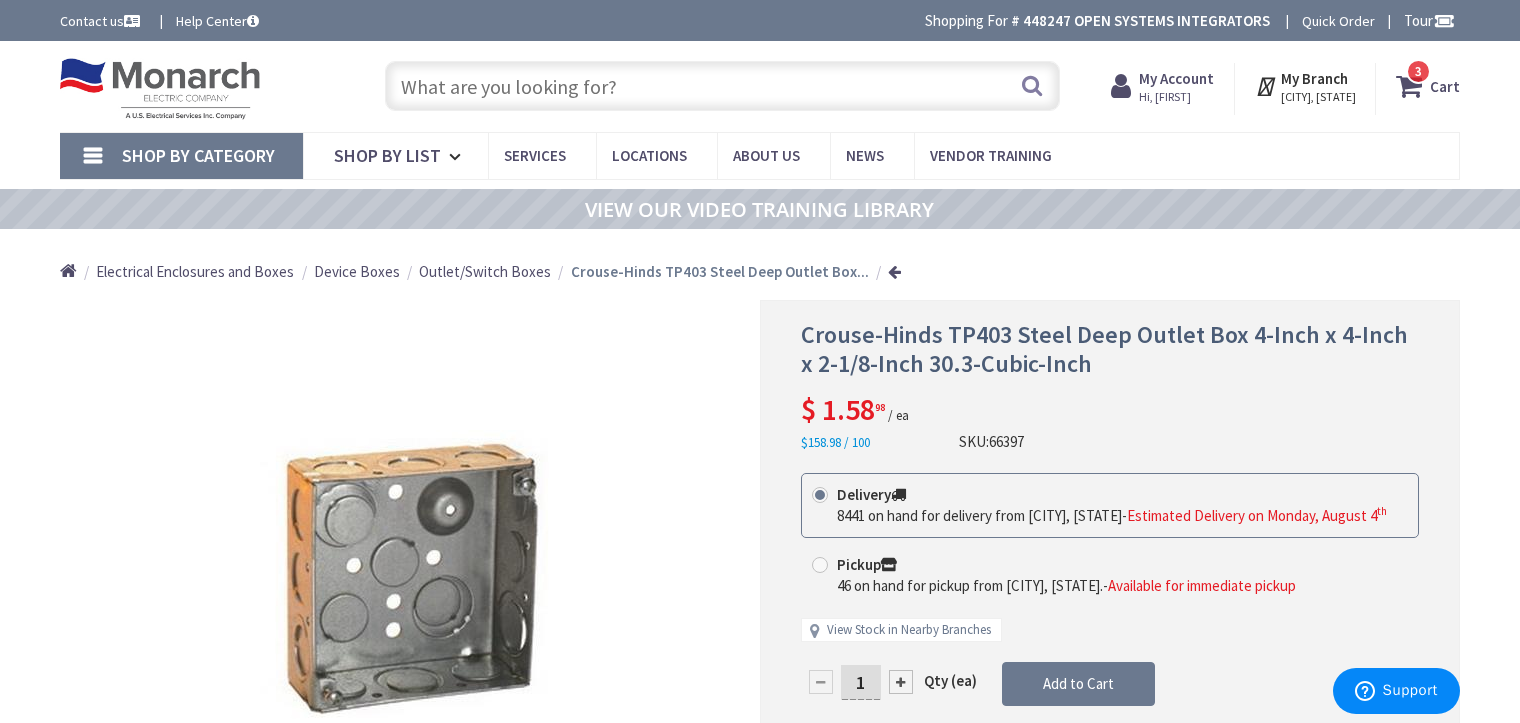 click on "Crouse-Hinds TP403 Steel Deep Outlet Box 4-Inch x 4-Inch x 2-1/8-Inch 30.3-Cubic-Inch" at bounding box center [1104, 349] 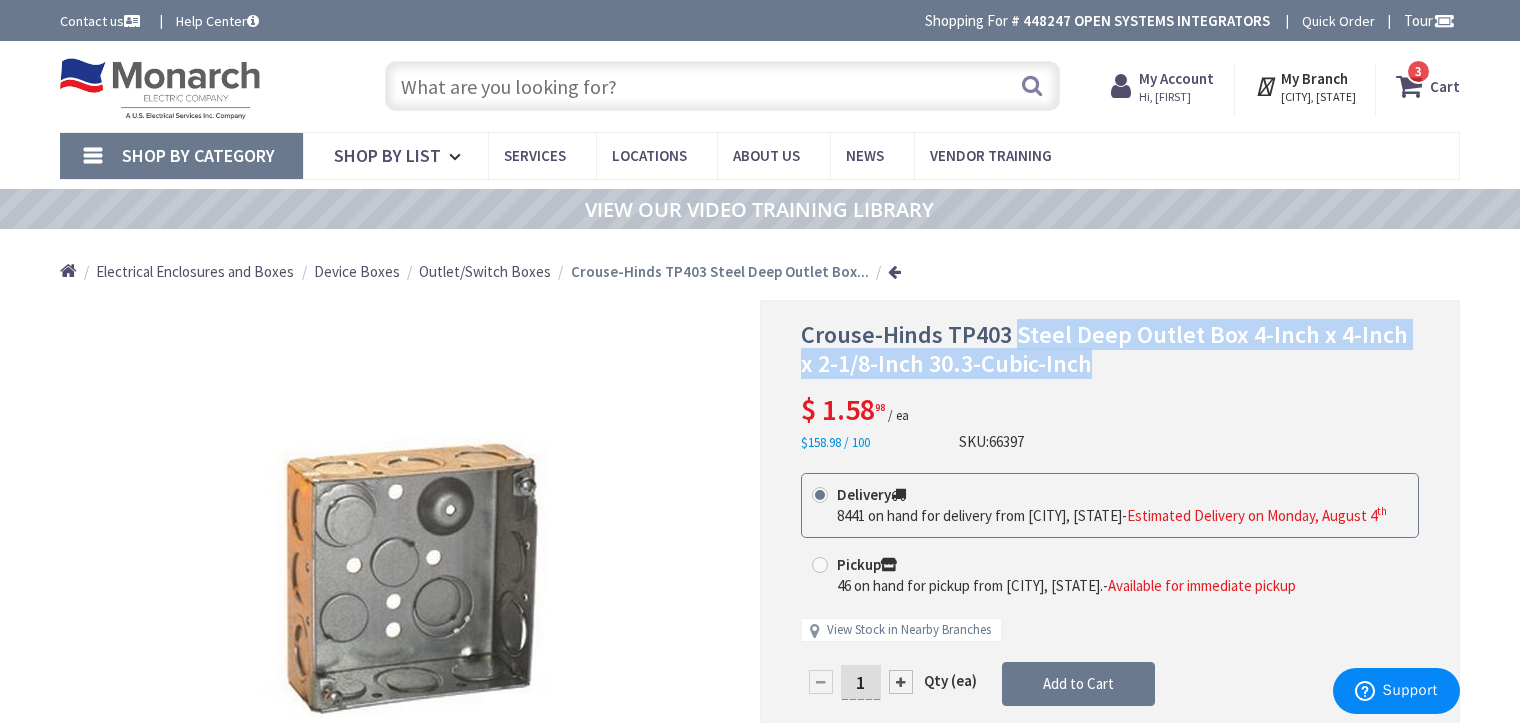 drag, startPoint x: 1024, startPoint y: 332, endPoint x: 1081, endPoint y: 358, distance: 62.649822 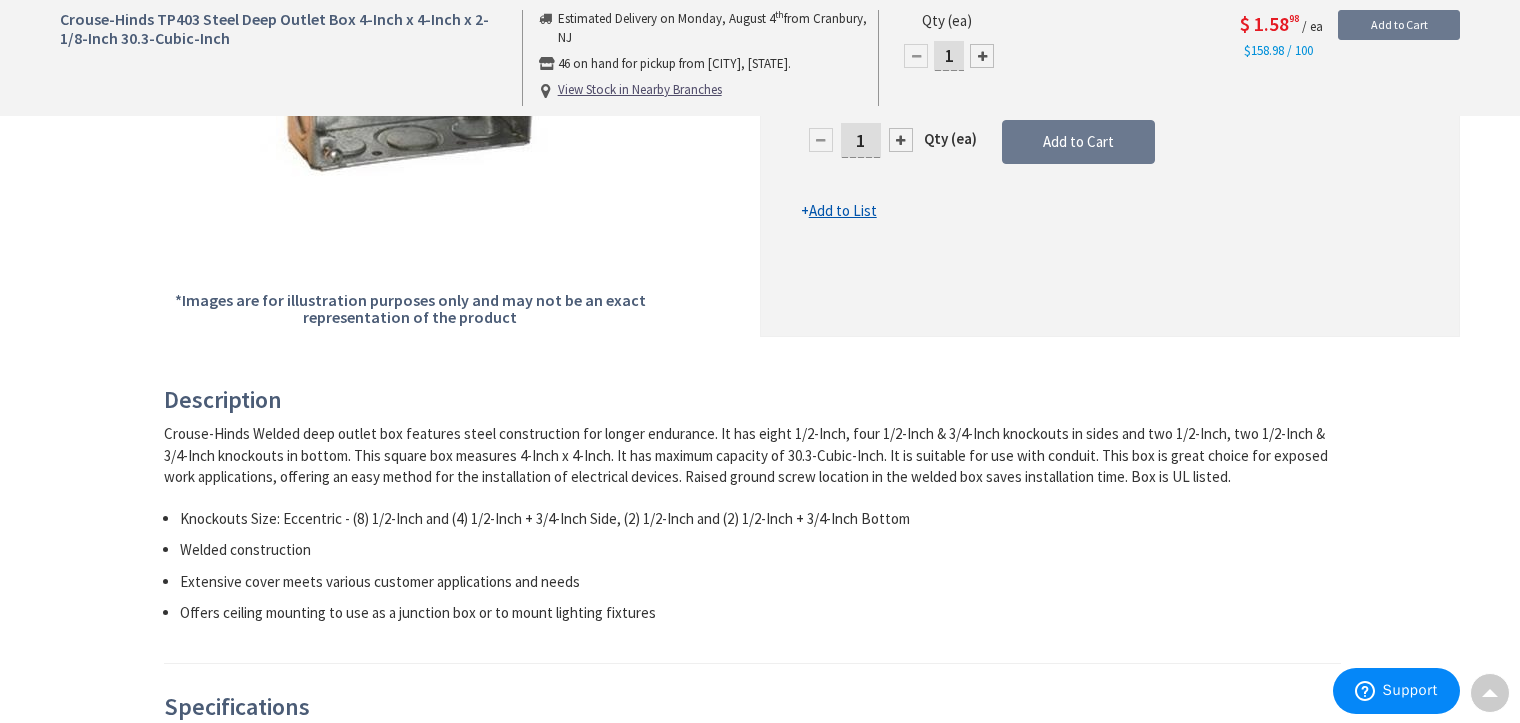 scroll, scrollTop: 100, scrollLeft: 0, axis: vertical 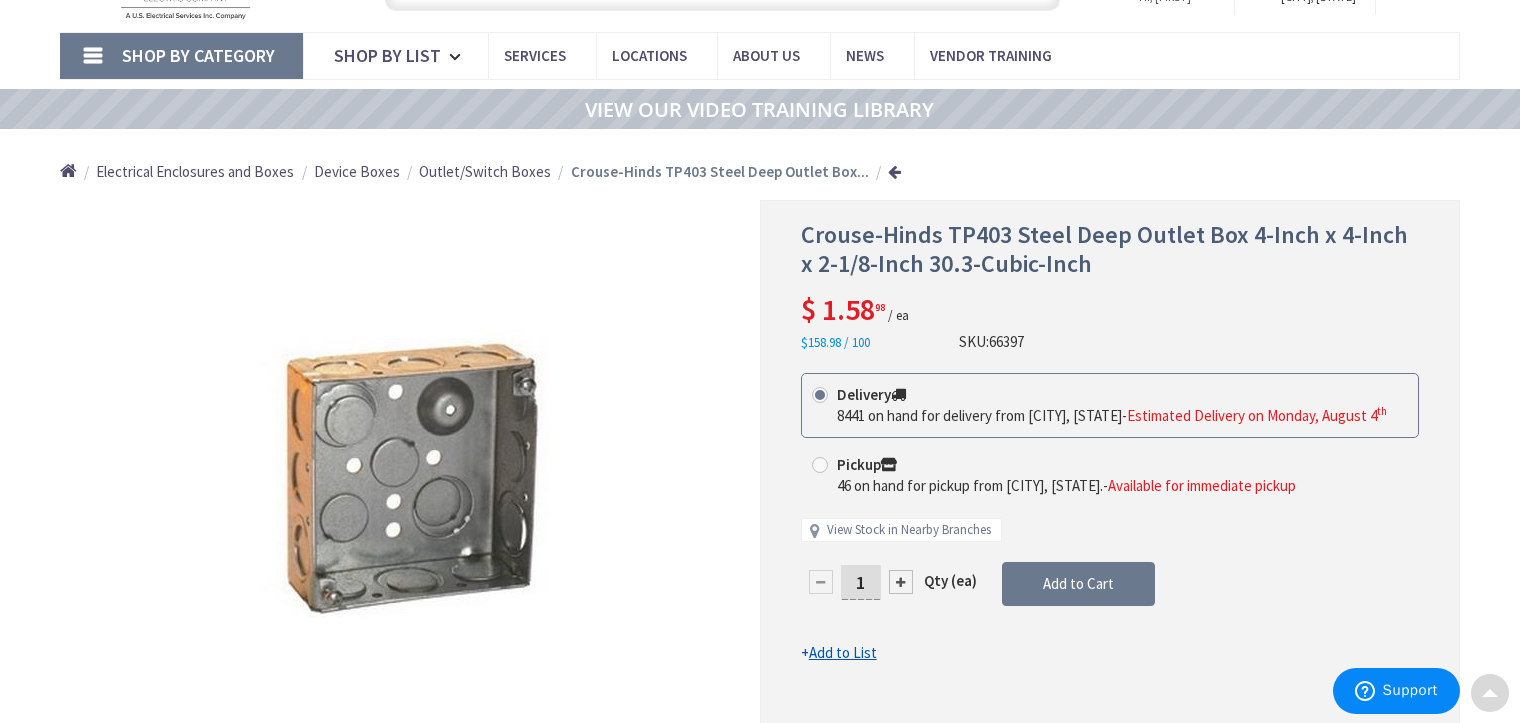 click on "Delivery
8441 on hand for delivery from Cranbury, NJ
-  Estimated Delivery on Monday, August 4 th
Pickup
46 on hand for pickup from Monroe Township, NJ.
-  Available for immediate pickup
View Stock in Nearby Branches" at bounding box center (1110, 467) 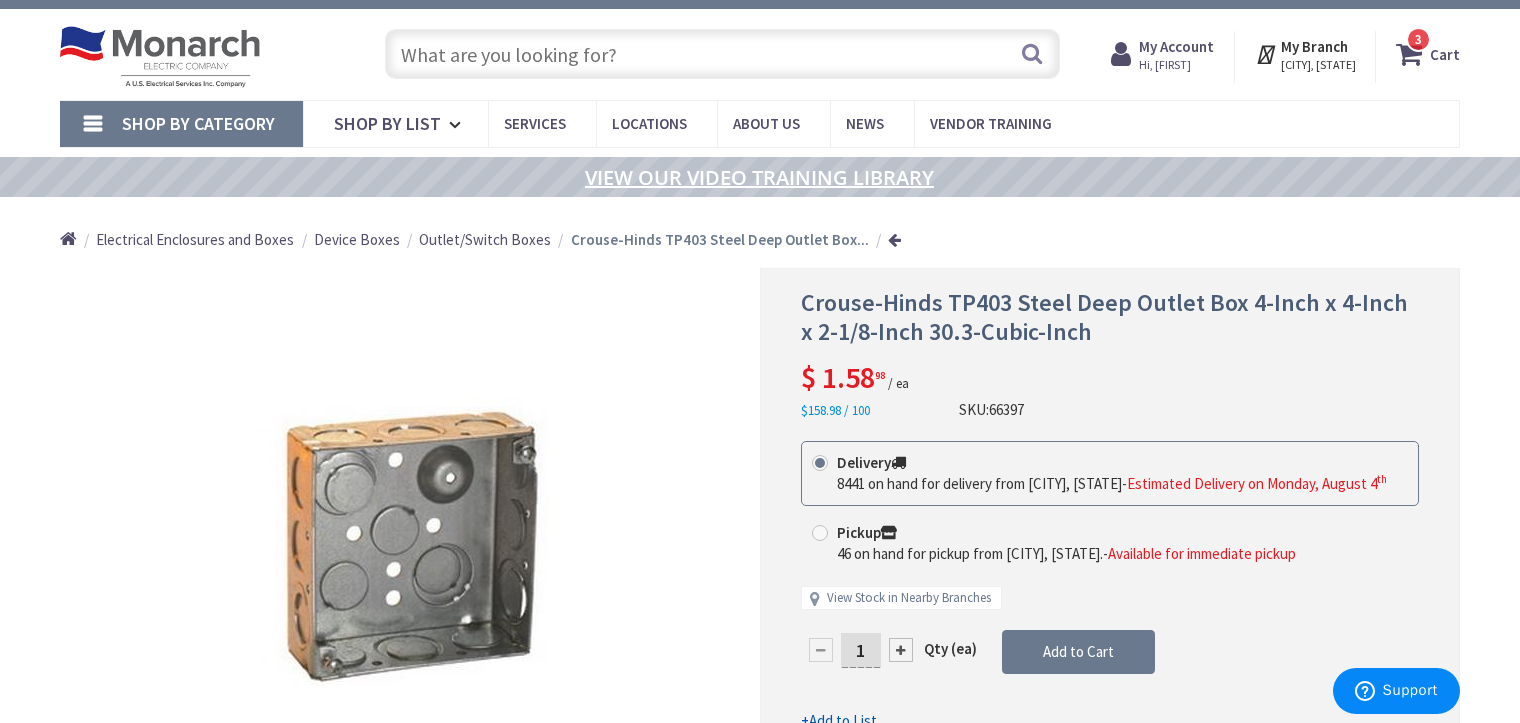 scroll, scrollTop: 0, scrollLeft: 0, axis: both 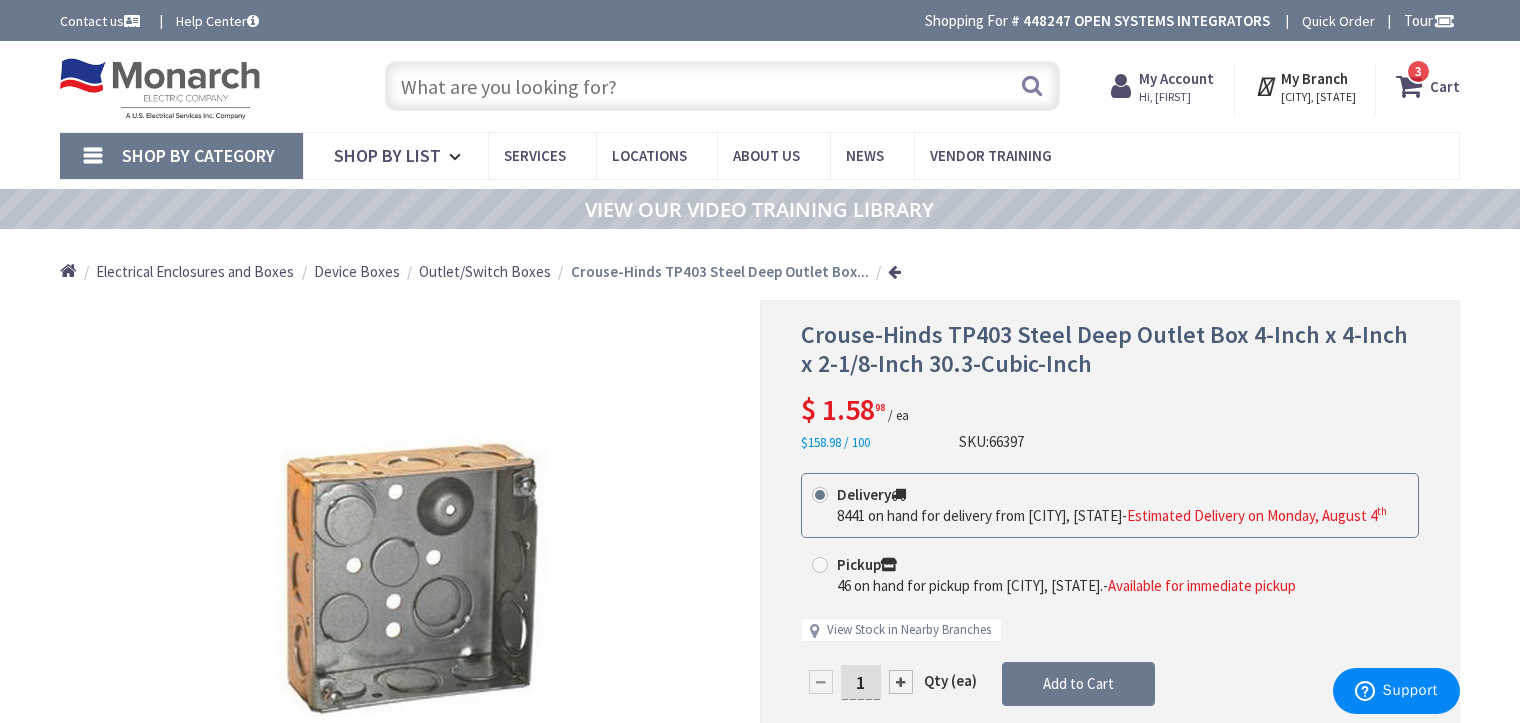 click at bounding box center [722, 86] 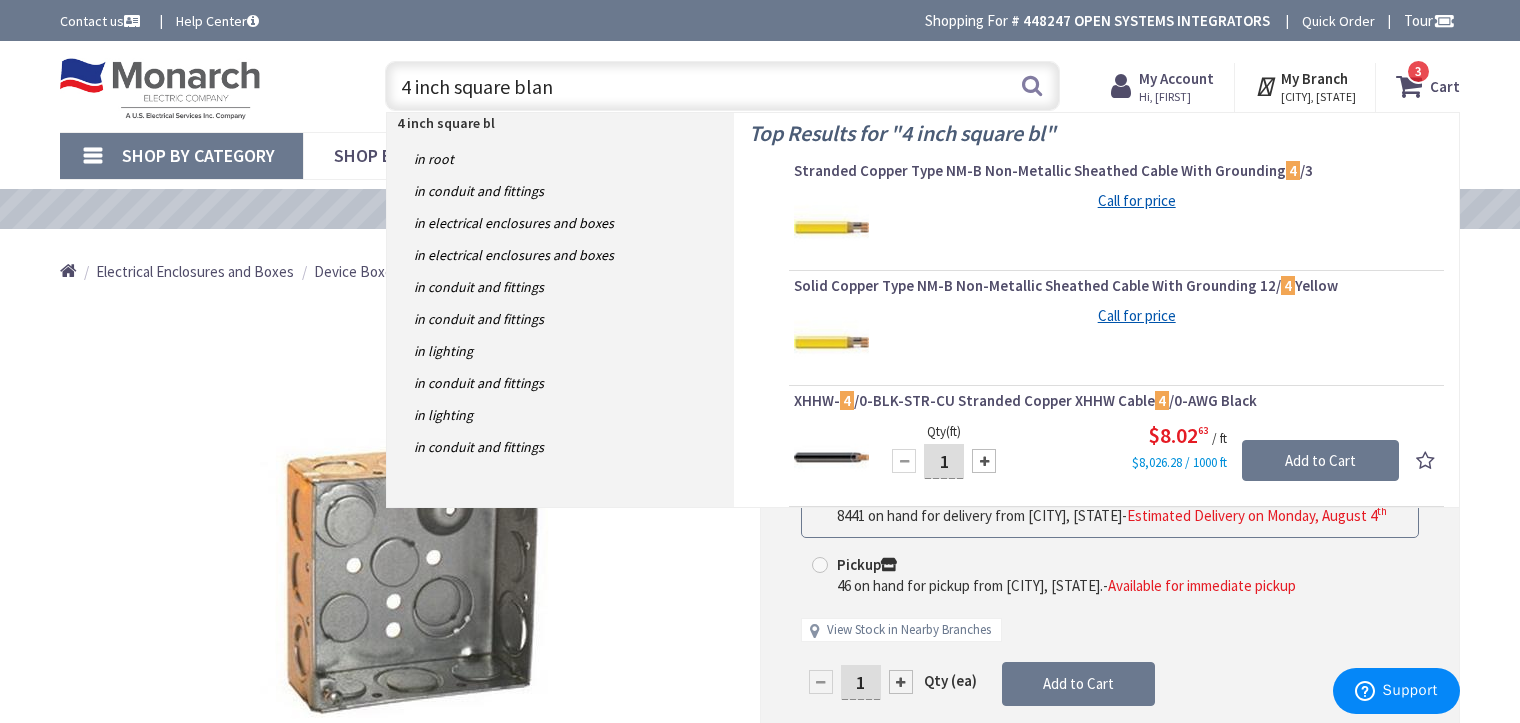 type on "4 inch square blank" 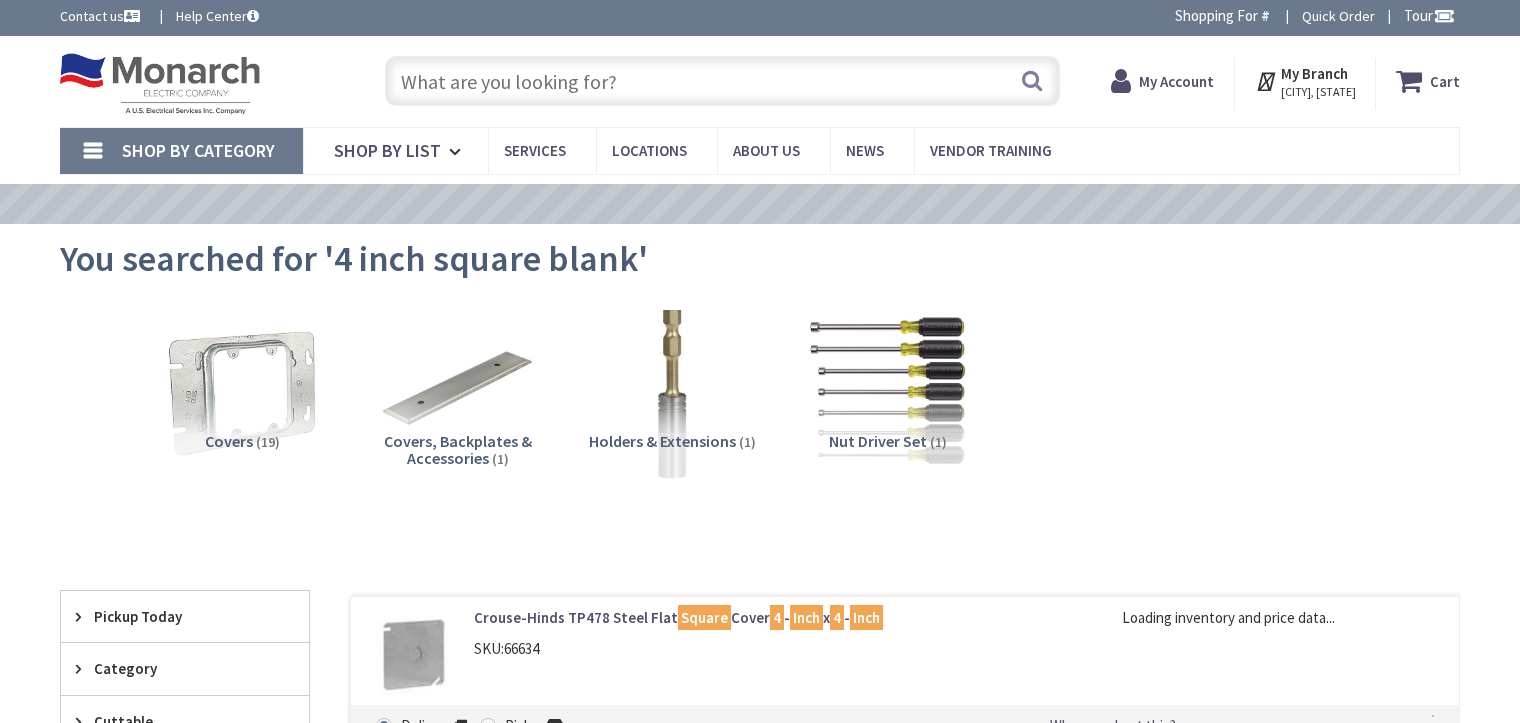 scroll, scrollTop: 176, scrollLeft: 0, axis: vertical 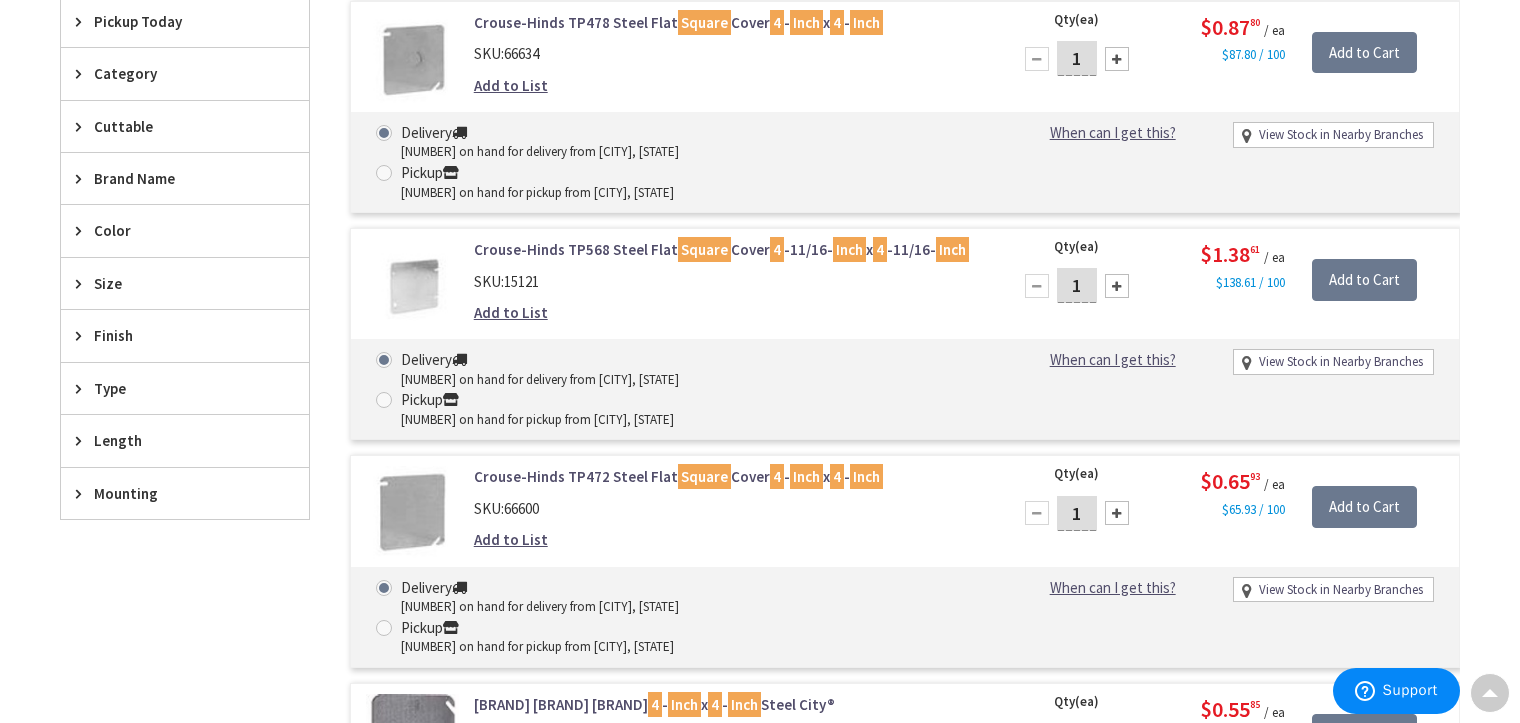 click on "Crouse-Hinds TP472 Steel Flat  Square  Cover  4 - Inch  x  4 - Inch" at bounding box center [728, 476] 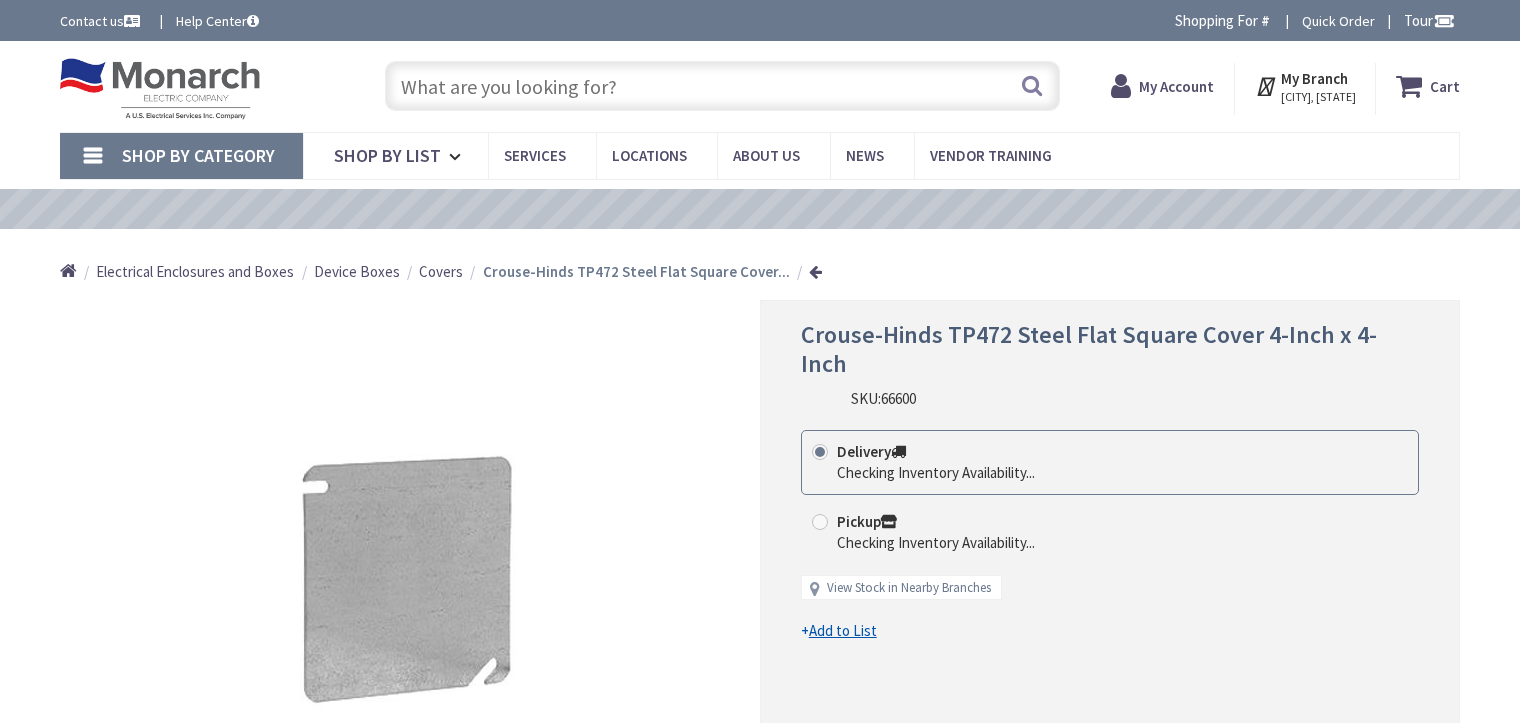 scroll, scrollTop: 0, scrollLeft: 0, axis: both 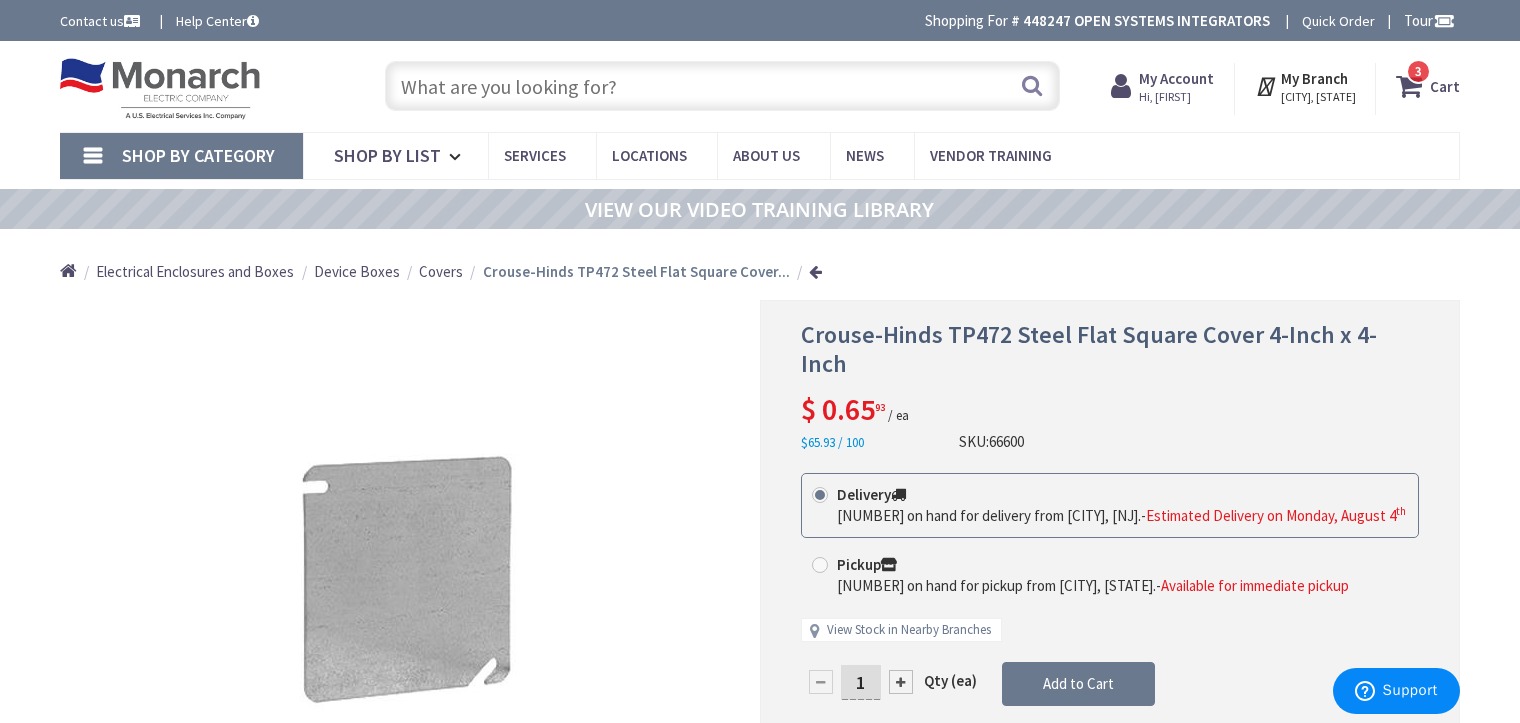 click on "Crouse-Hinds TP472 Steel Flat Square Cover 4-Inch x 4-Inch
$
0.65 93
/ ea
$65.93 / 100
SKU: 66600" at bounding box center [1110, 387] 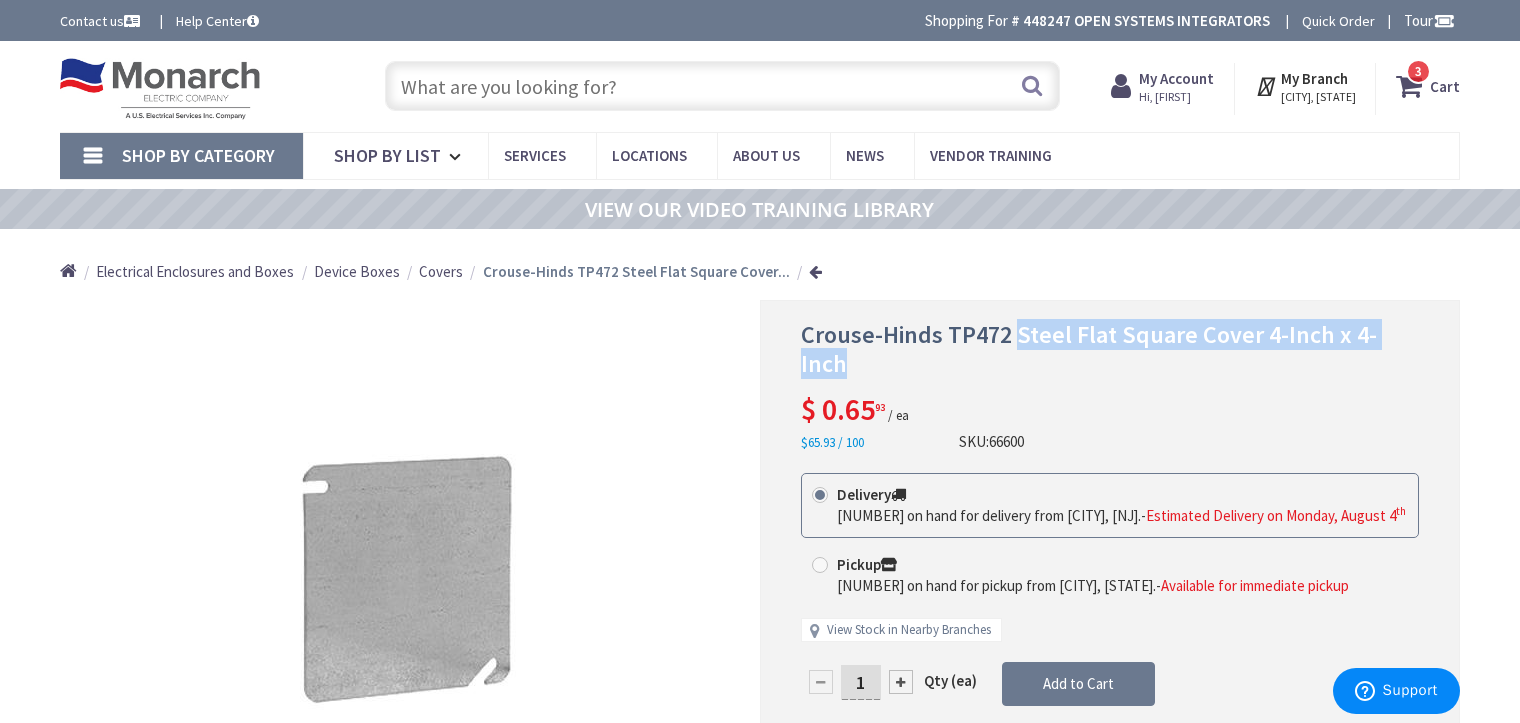 drag, startPoint x: 1012, startPoint y: 337, endPoint x: 1408, endPoint y: 336, distance: 396.00125 